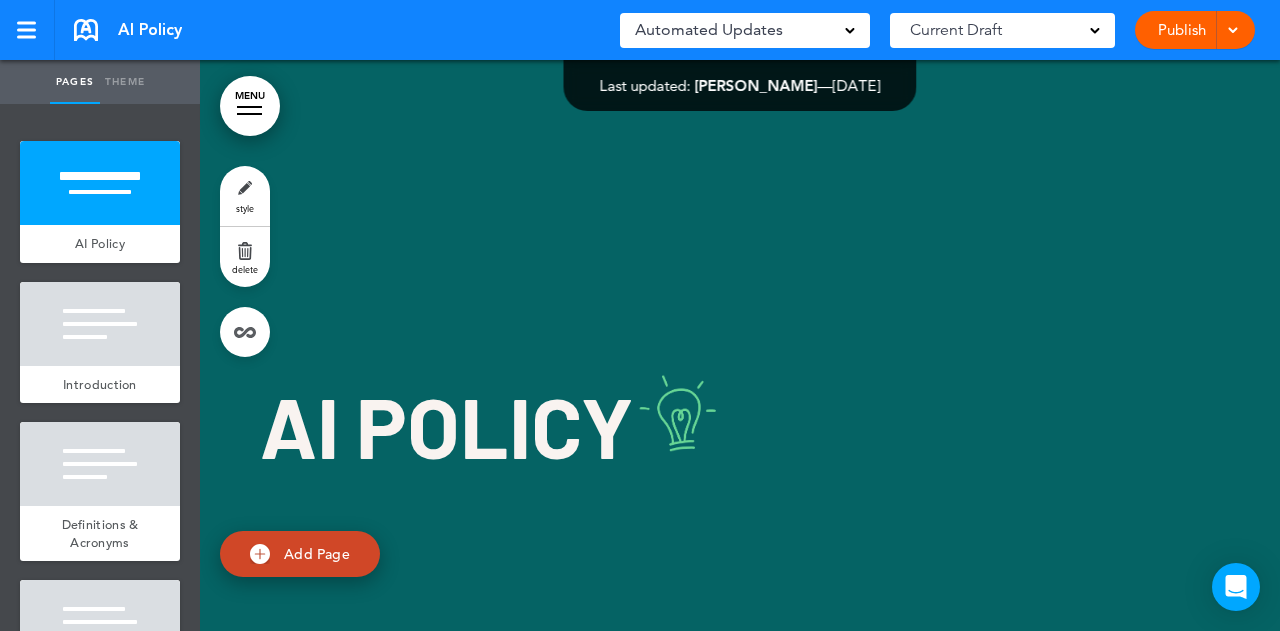 scroll, scrollTop: 0, scrollLeft: 0, axis: both 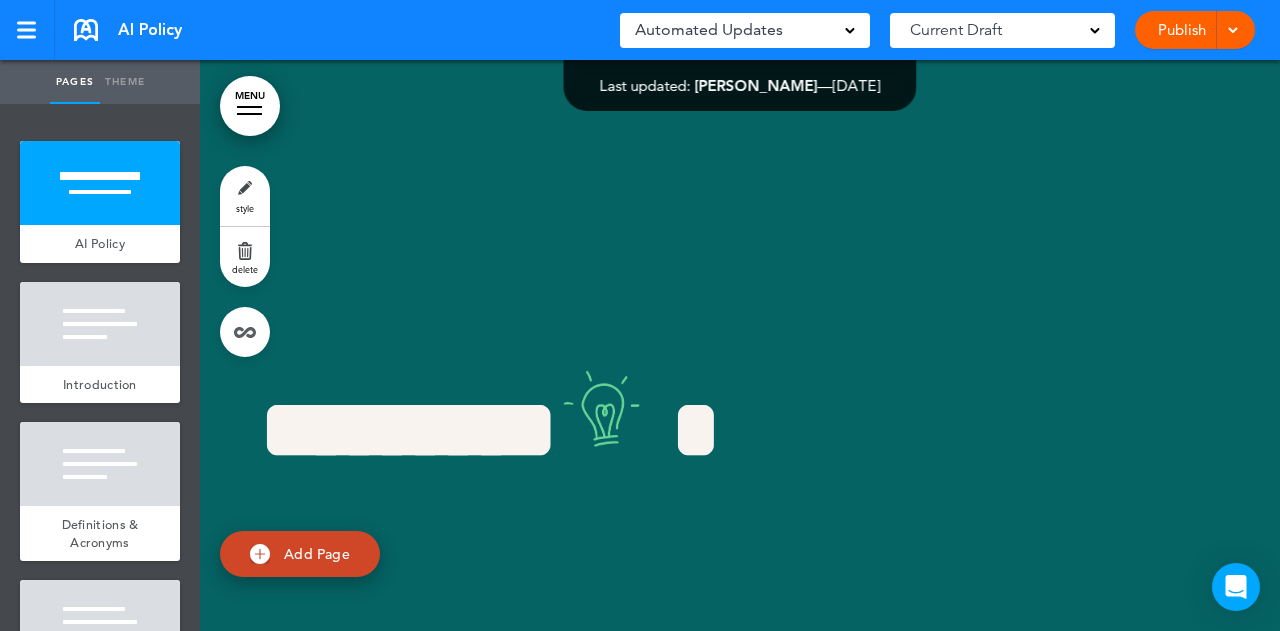 click on "*********" at bounding box center (740, 420) 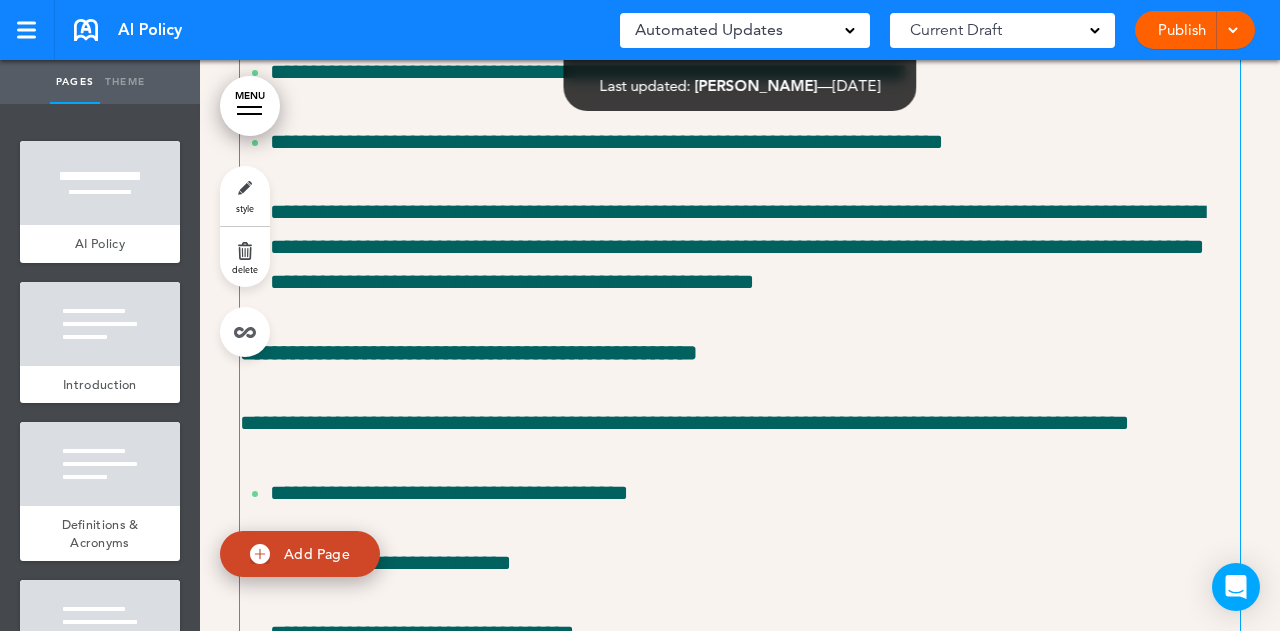 click on "***" at bounding box center [740, -199] 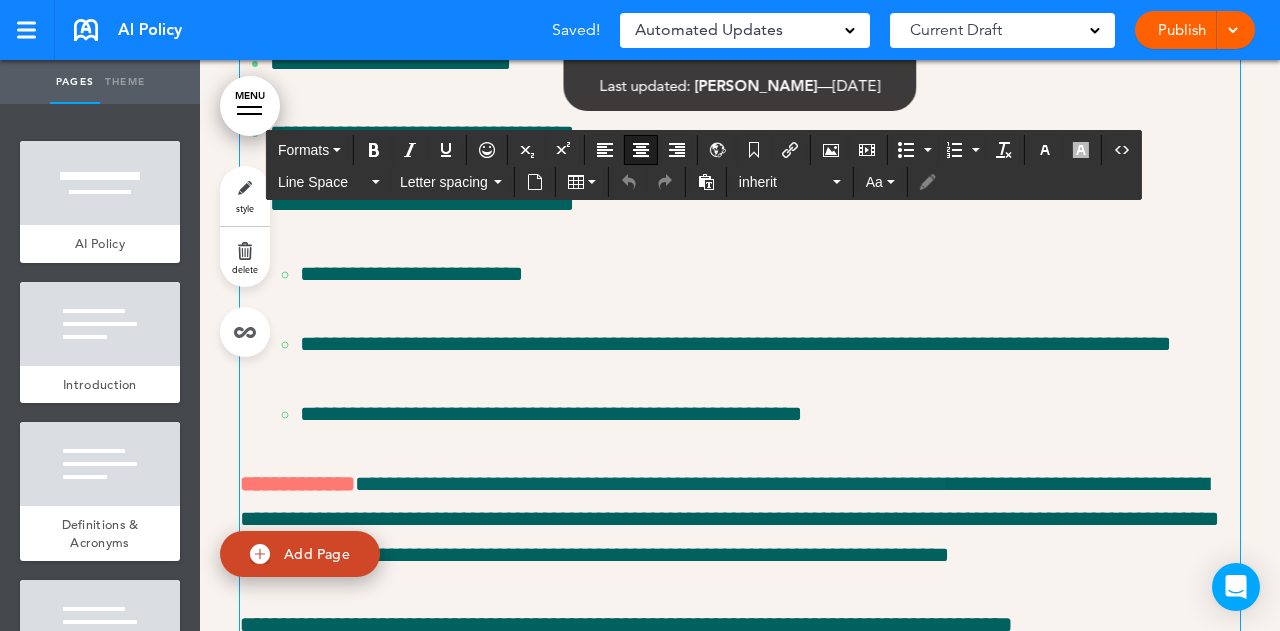 scroll, scrollTop: 17588, scrollLeft: 0, axis: vertical 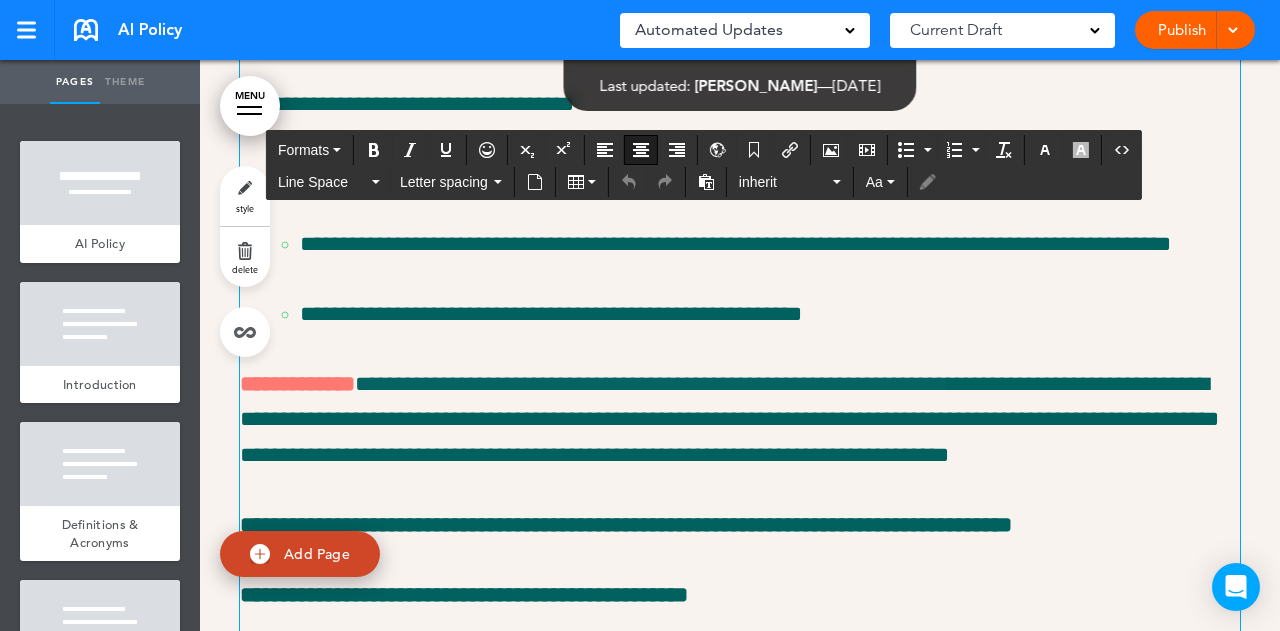 click on "**********" at bounding box center [740, 2246] 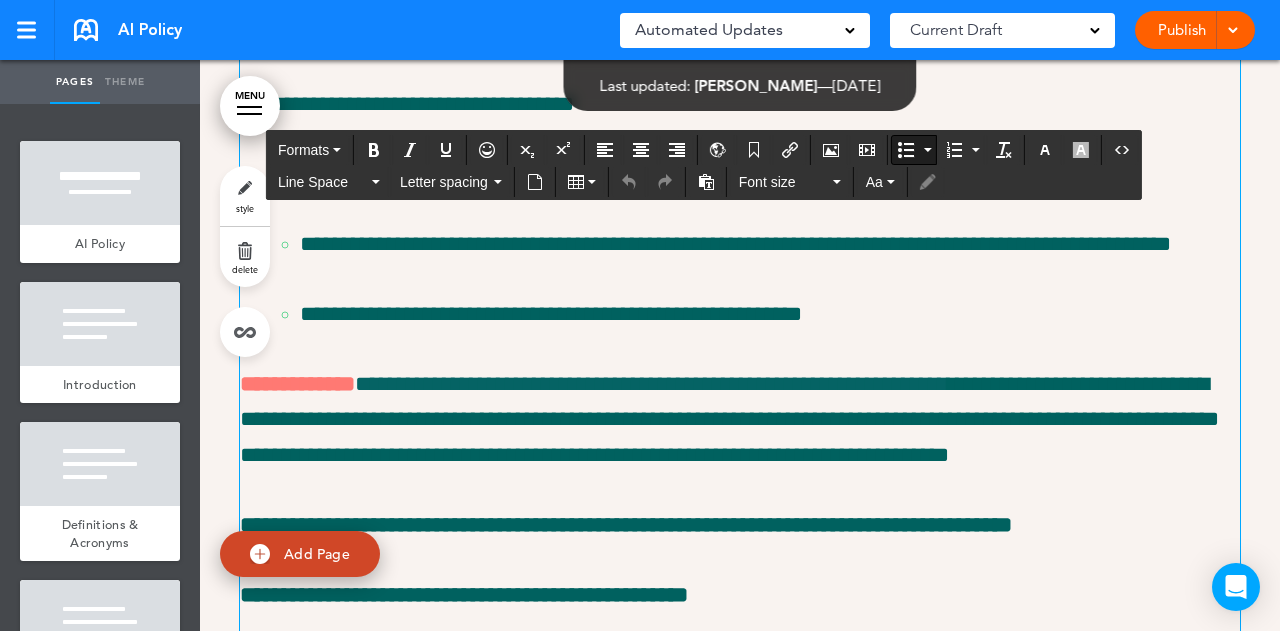 click on "**********" at bounding box center (755, -107) 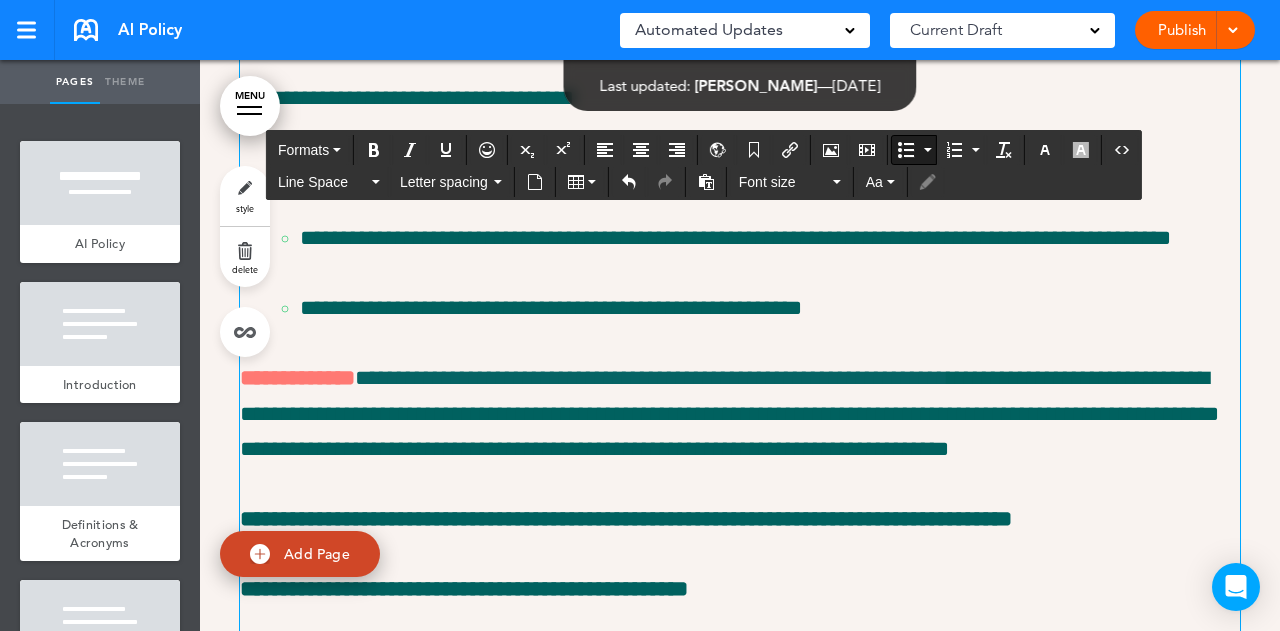 scroll, scrollTop: 17688, scrollLeft: 0, axis: vertical 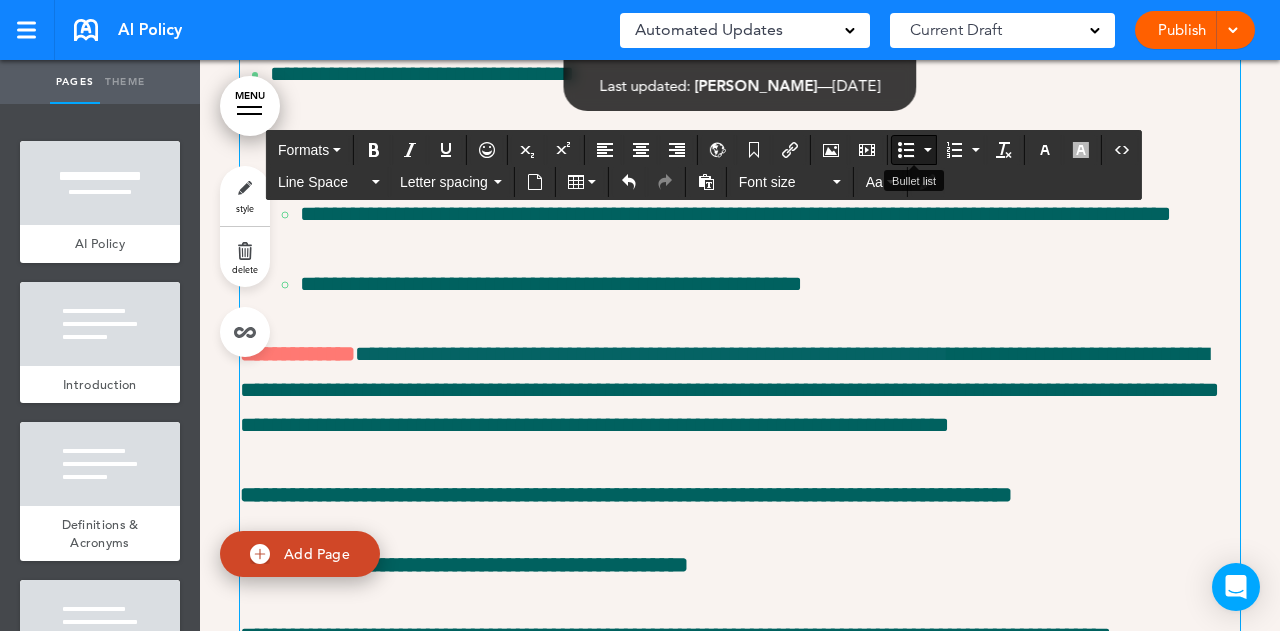 click at bounding box center [928, 150] 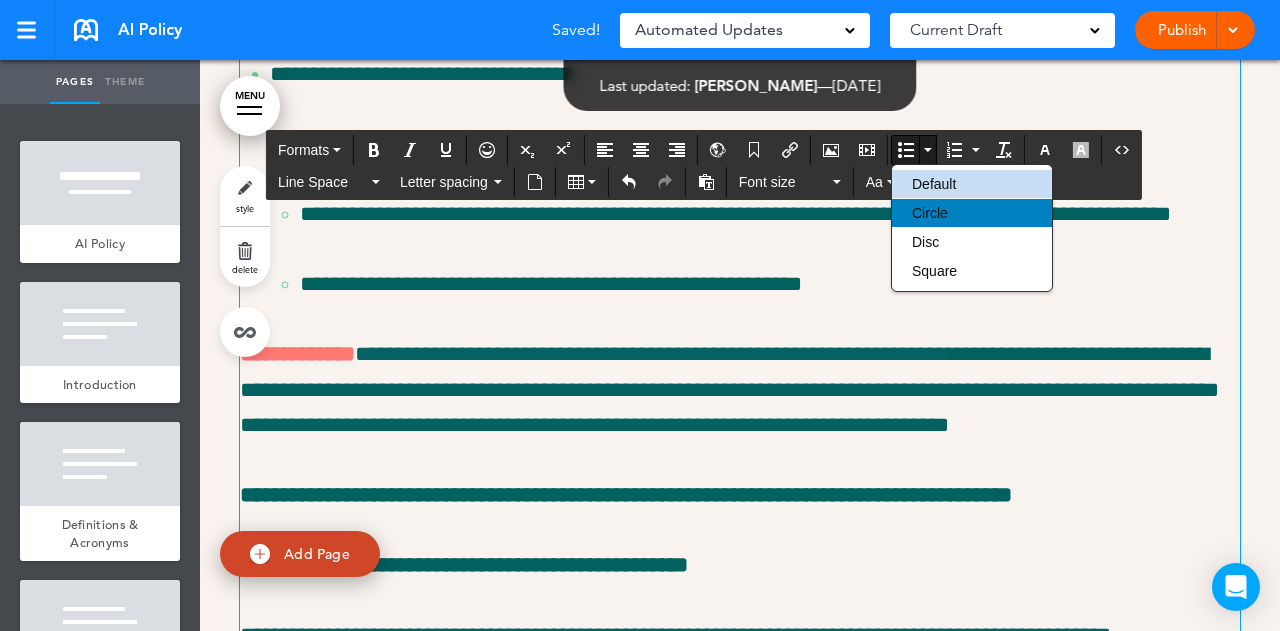 click on "Circle" at bounding box center [930, 213] 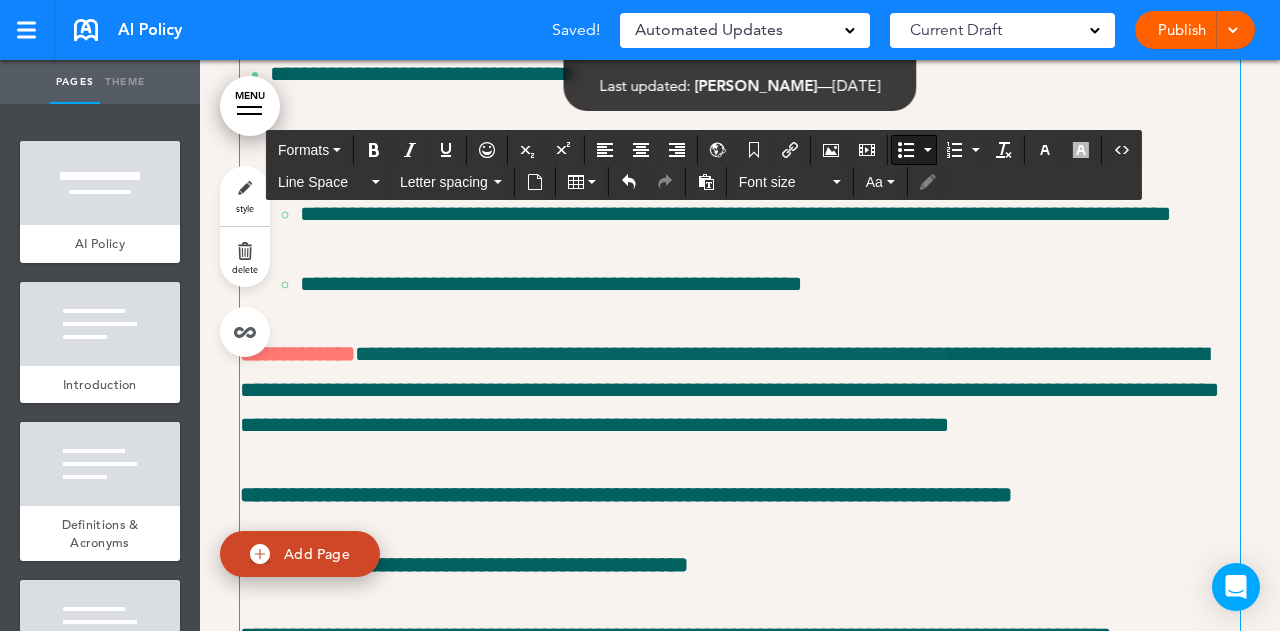 click at bounding box center (928, 150) 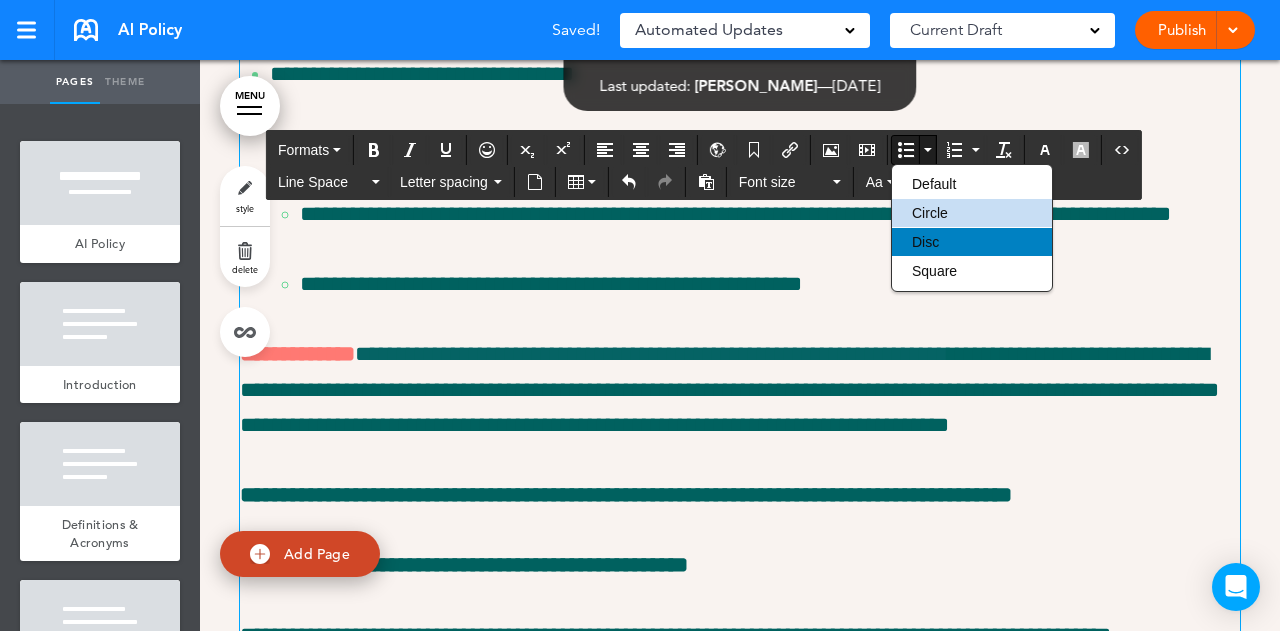 click on "Disc" at bounding box center (972, 242) 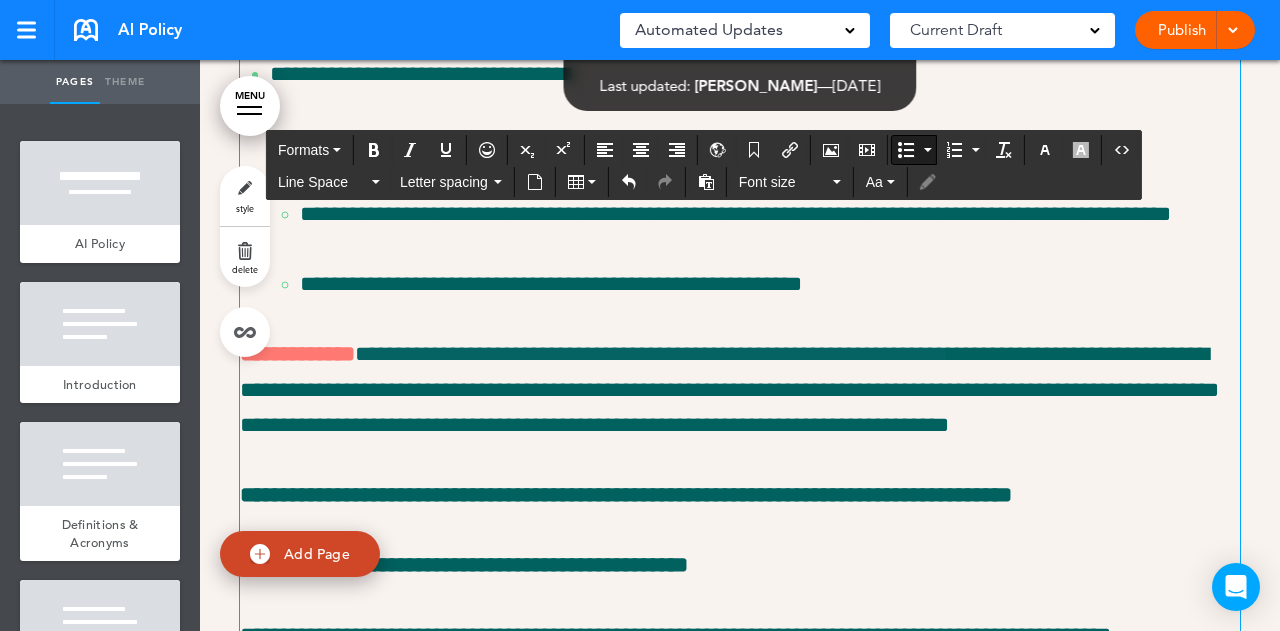 click on "**********" at bounding box center (755, -172) 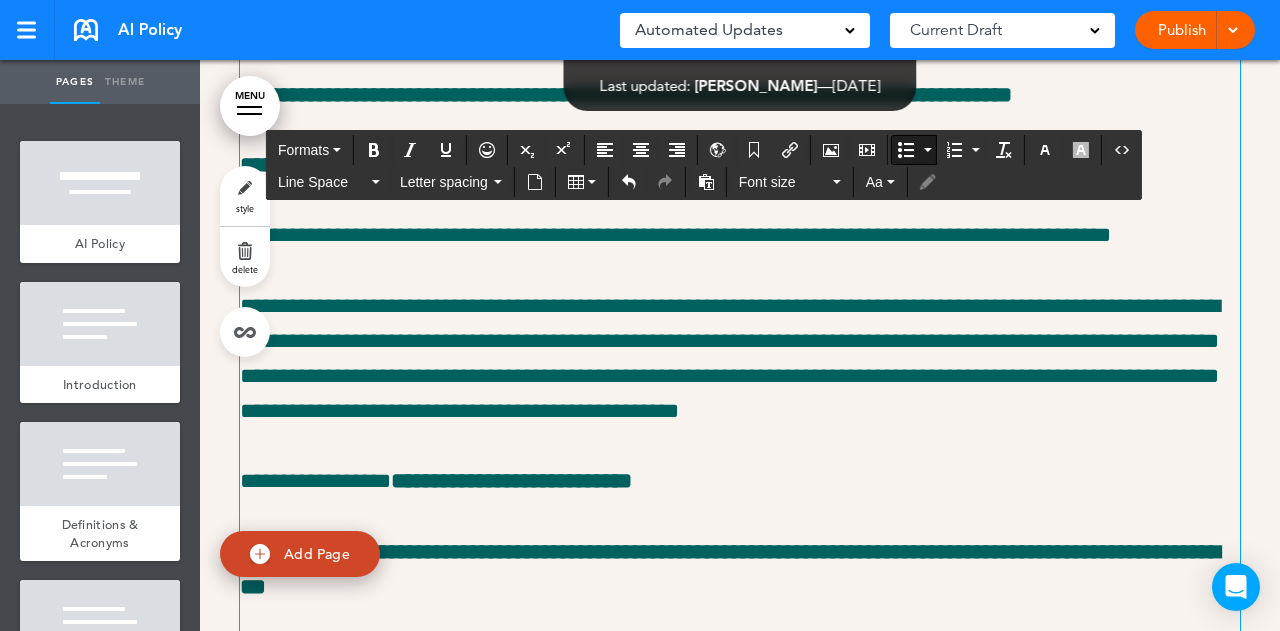 scroll, scrollTop: 17988, scrollLeft: 0, axis: vertical 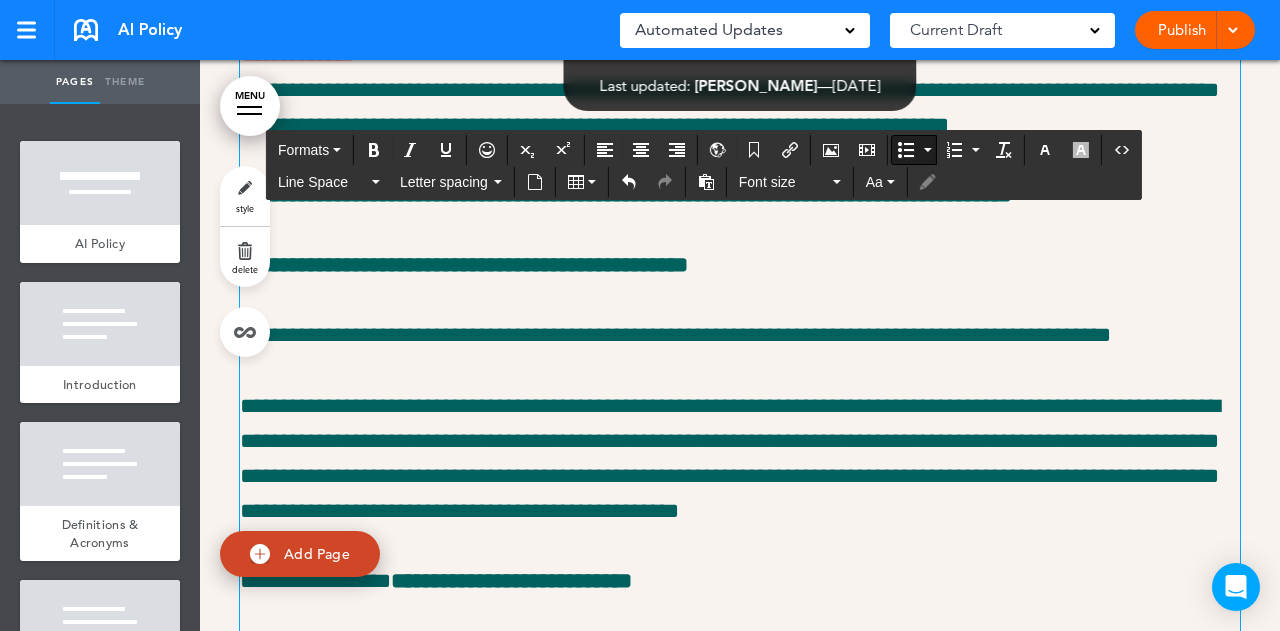 click on "**********" at bounding box center (755, -296) 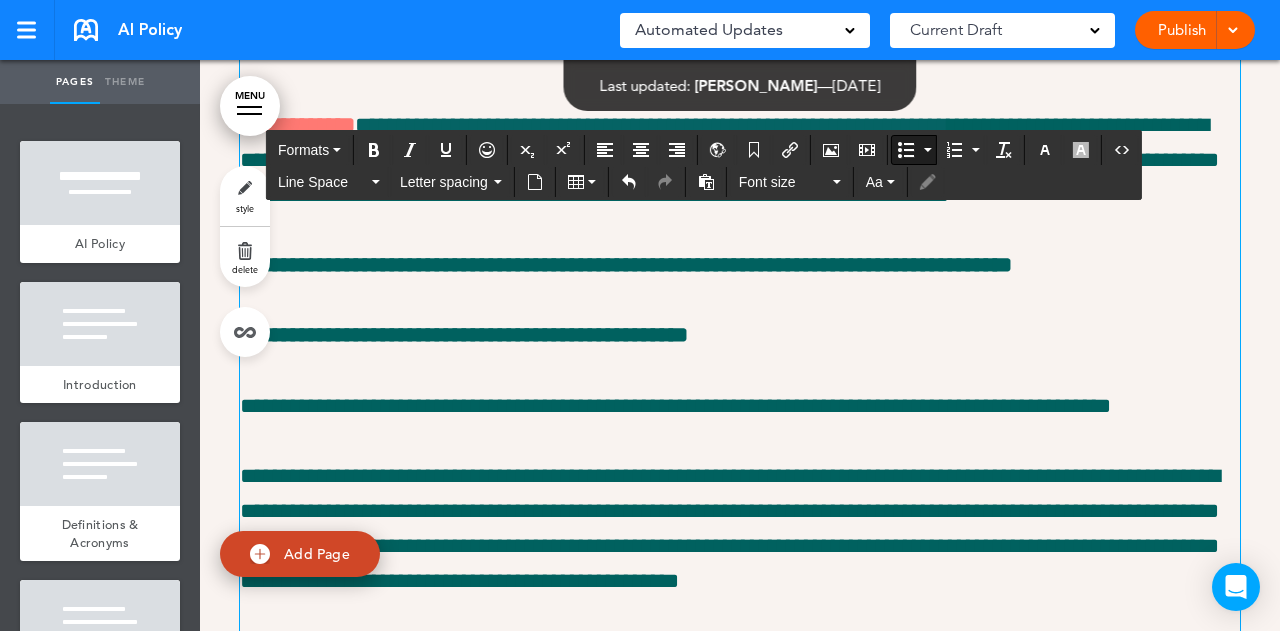 drag, startPoint x: 529, startPoint y: 428, endPoint x: 568, endPoint y: 428, distance: 39 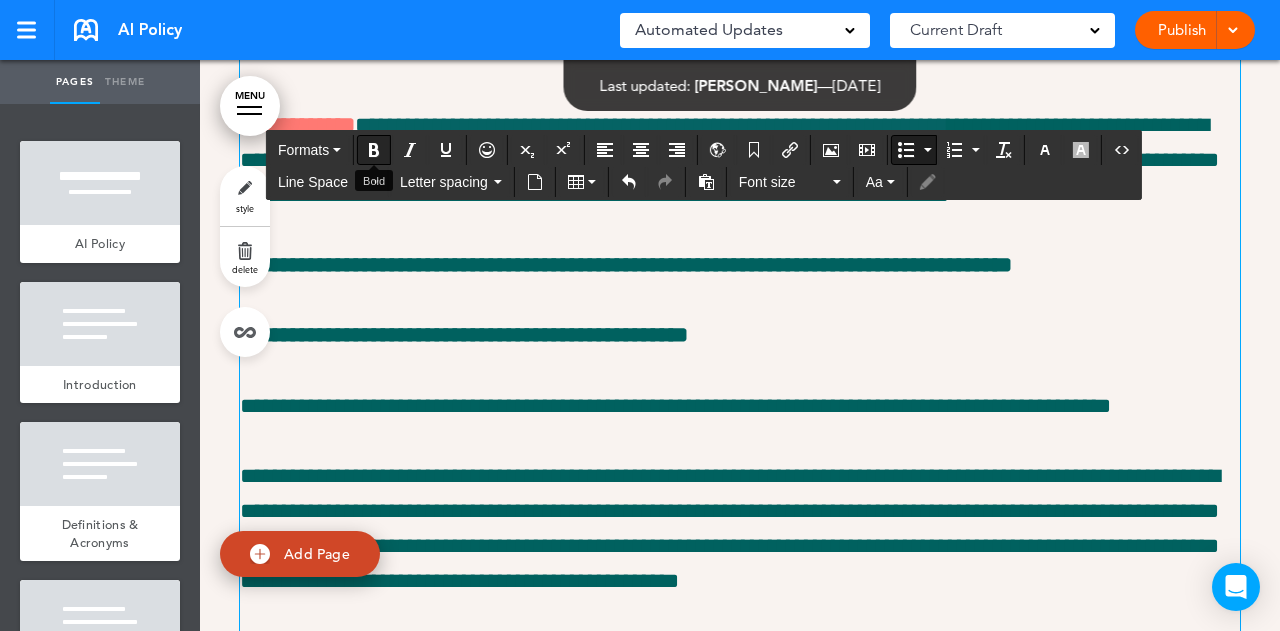 click at bounding box center [374, 150] 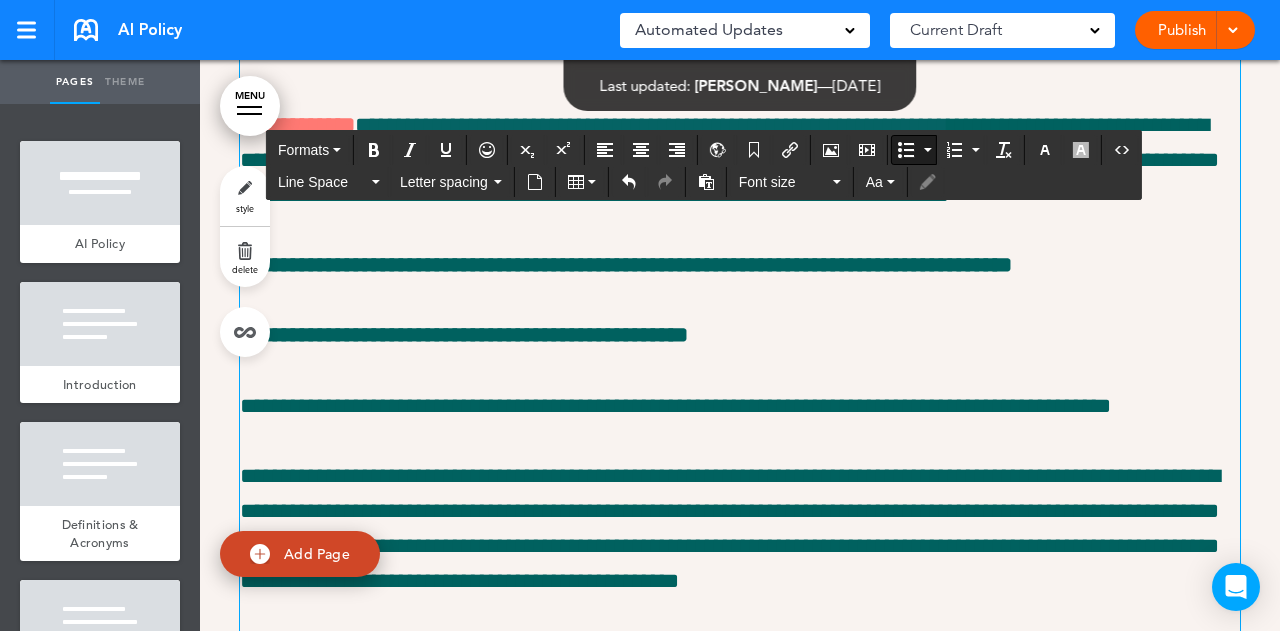 drag, startPoint x: 294, startPoint y: 487, endPoint x: 484, endPoint y: 490, distance: 190.02368 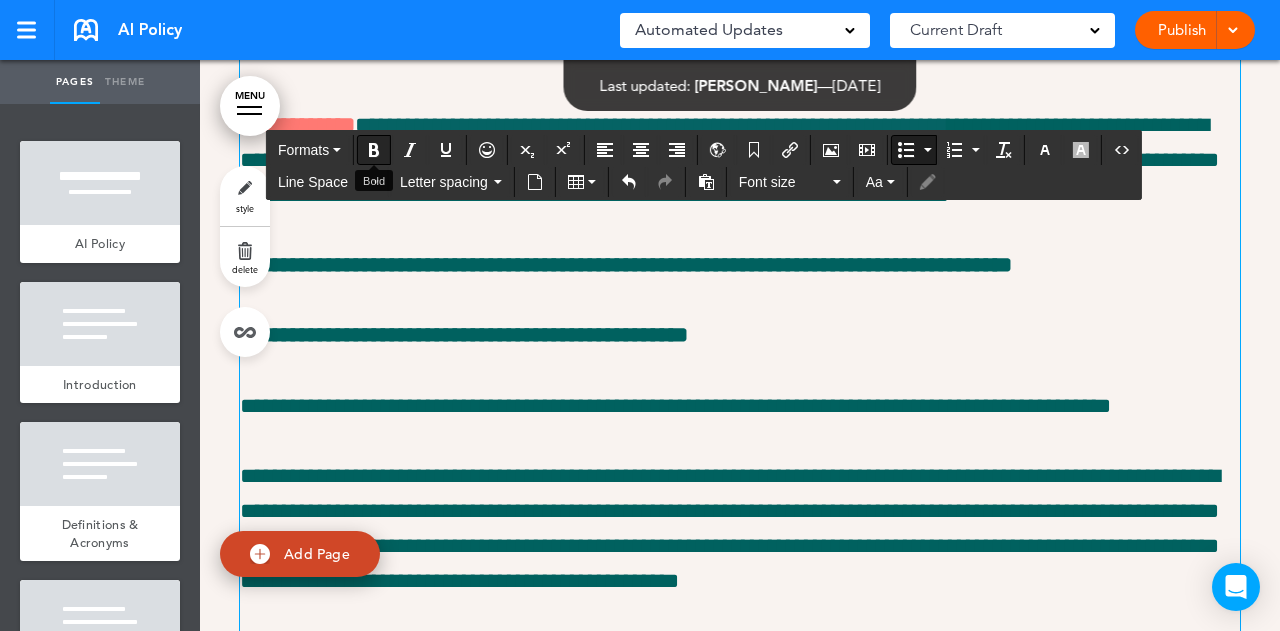 click at bounding box center (374, 150) 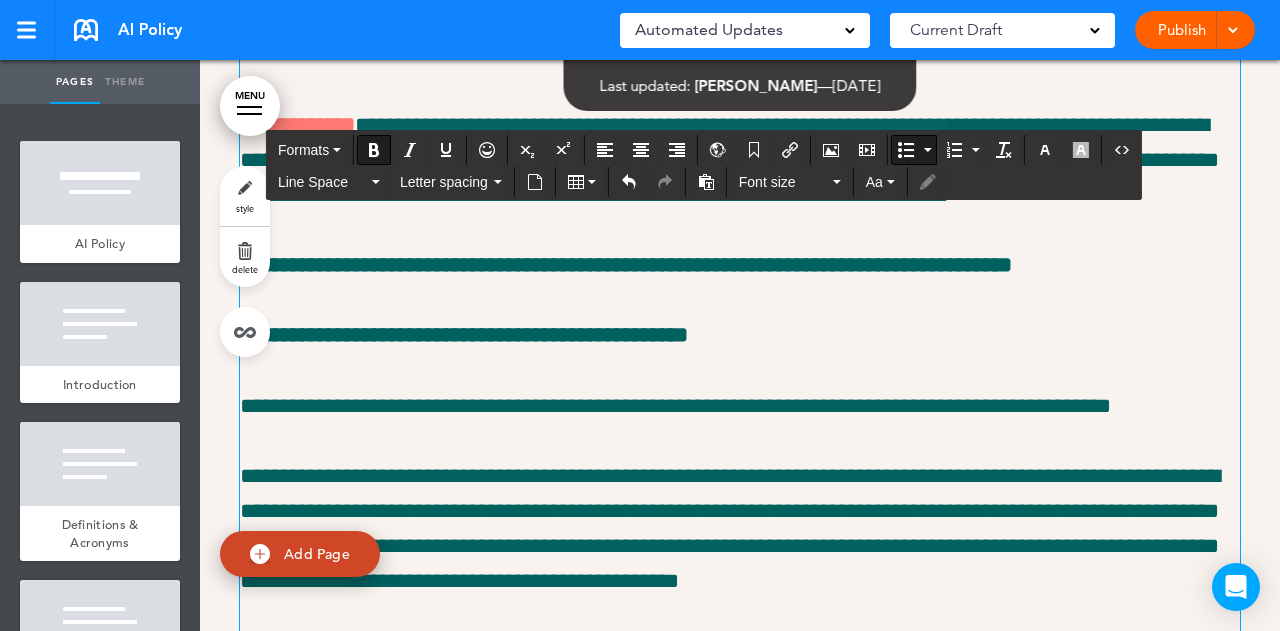 click on "**********" at bounding box center (770, -86) 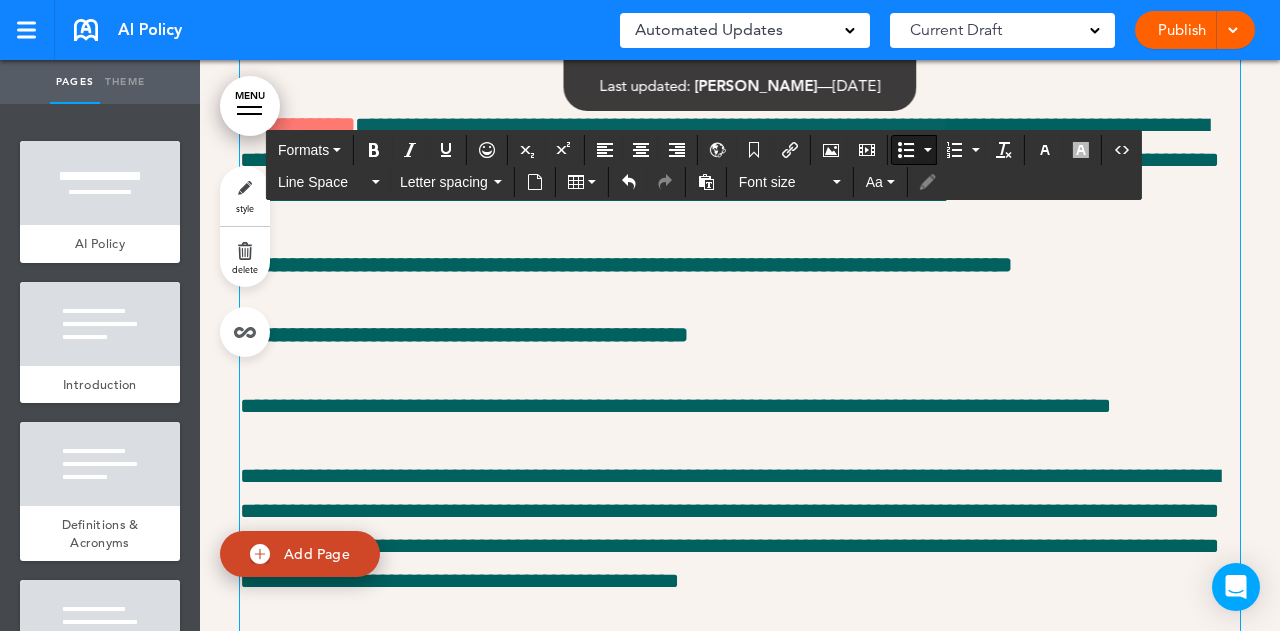 click on "**********" at bounding box center [770, -226] 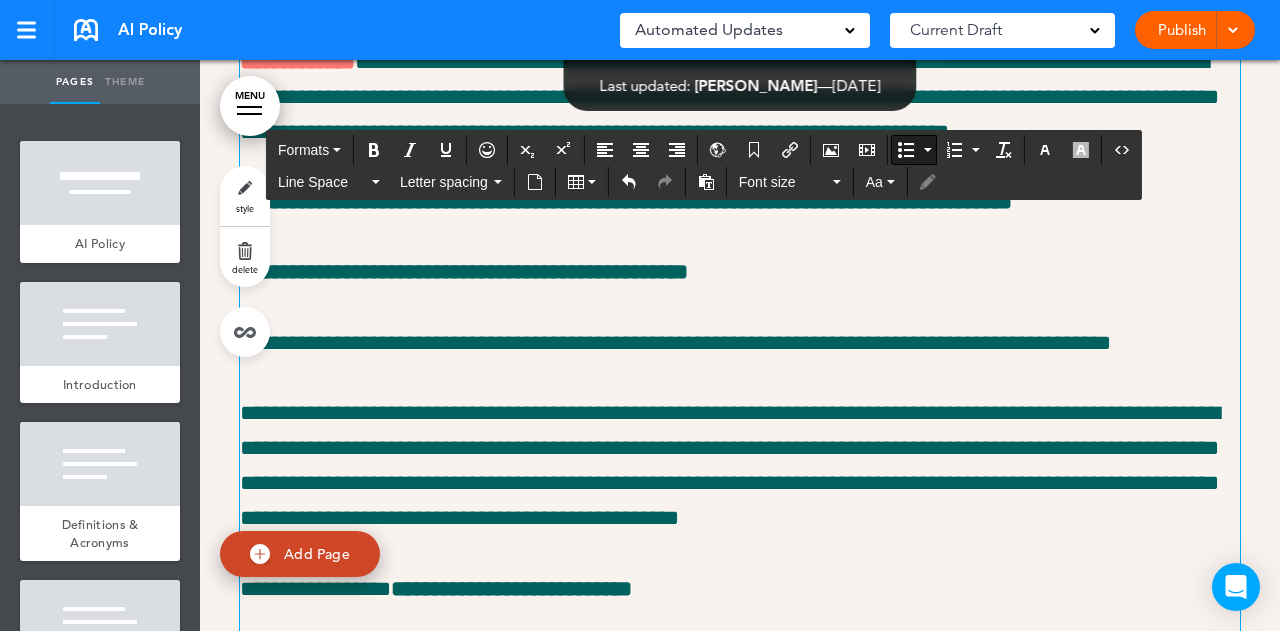 scroll, scrollTop: 18088, scrollLeft: 0, axis: vertical 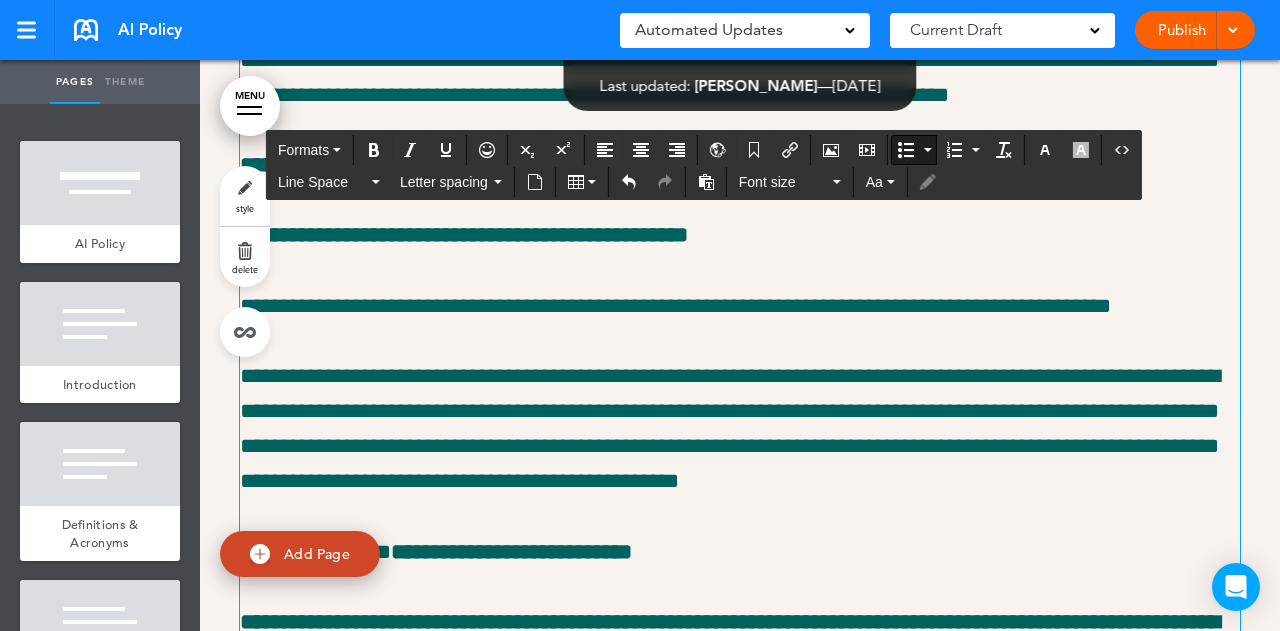 drag, startPoint x: 395, startPoint y: 464, endPoint x: 619, endPoint y: 471, distance: 224.10934 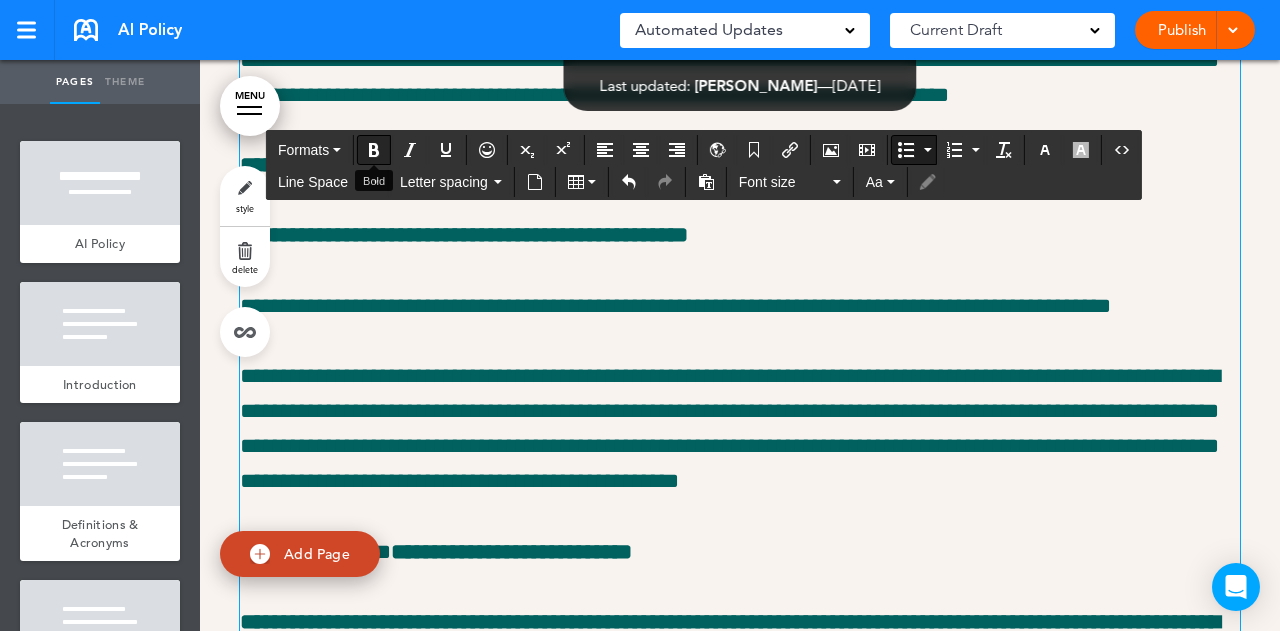 click at bounding box center (374, 150) 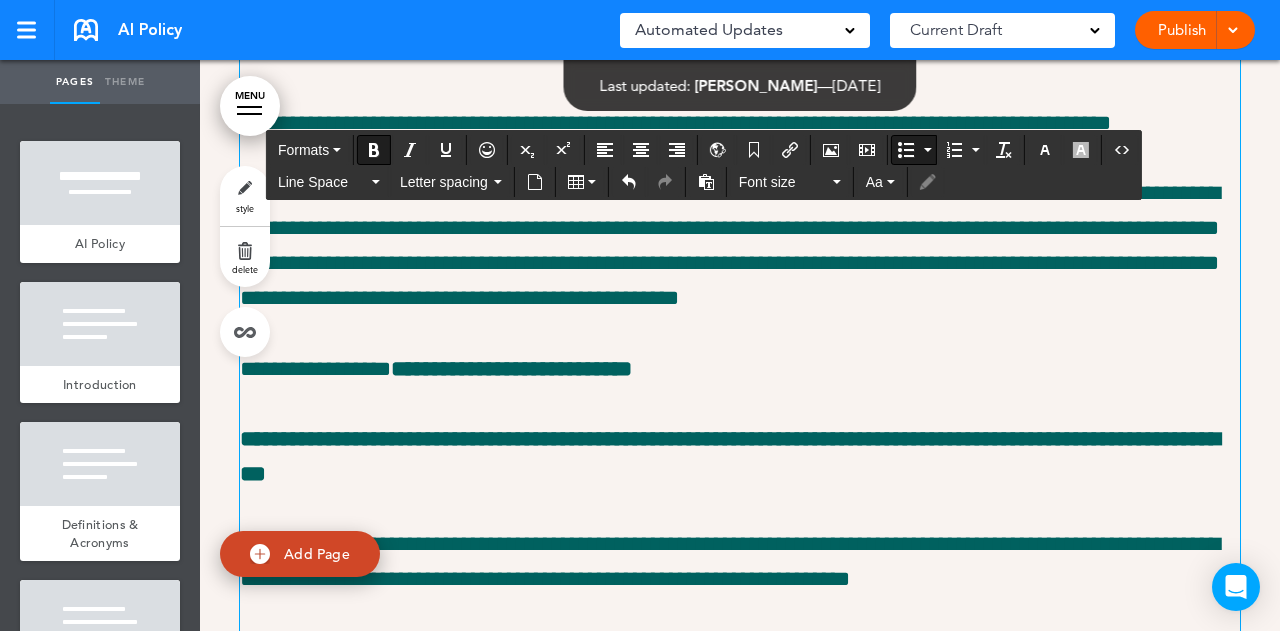 scroll, scrollTop: 18288, scrollLeft: 0, axis: vertical 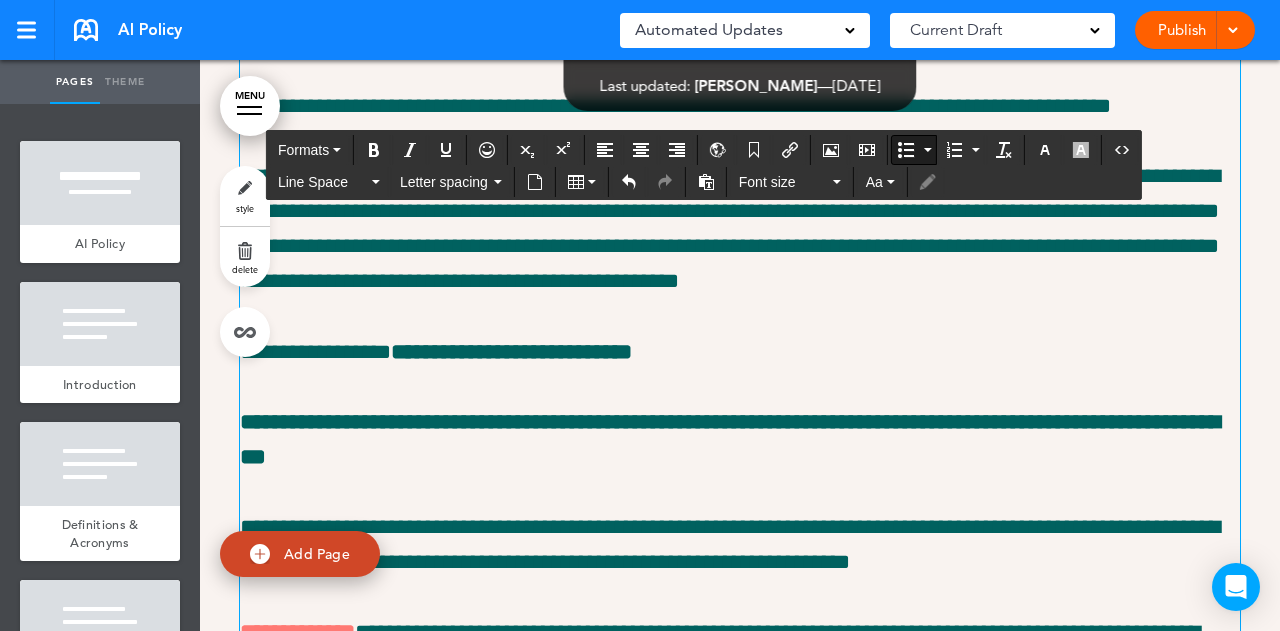 drag, startPoint x: 296, startPoint y: 370, endPoint x: 856, endPoint y: 373, distance: 560.00806 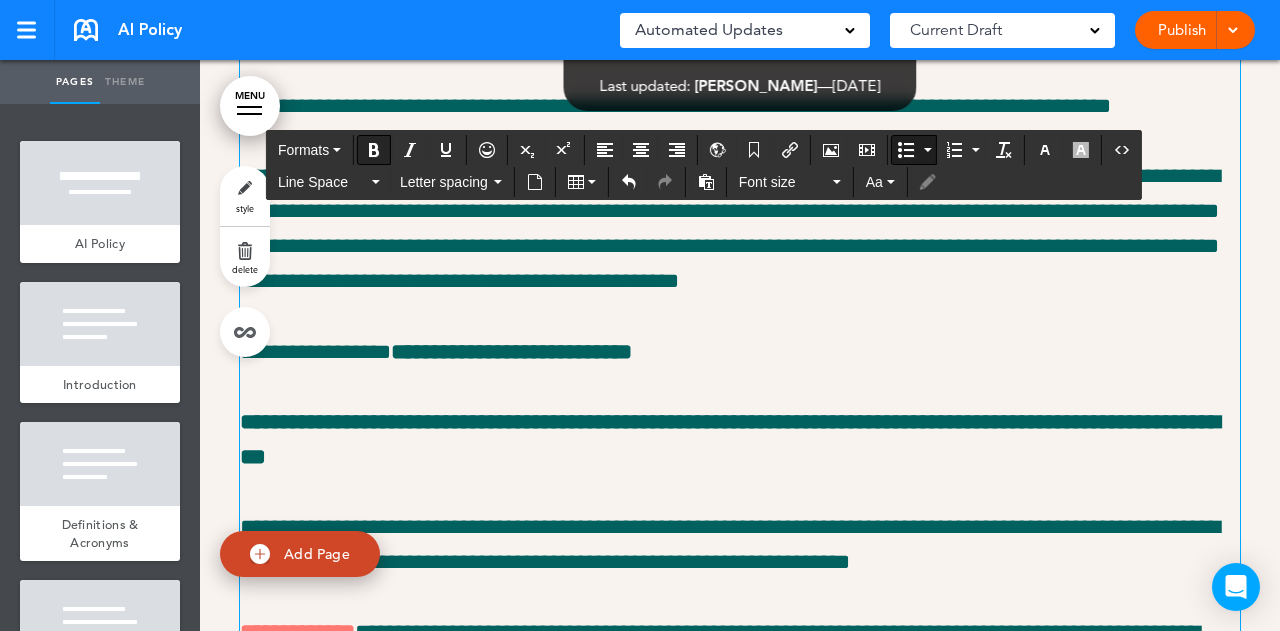 click at bounding box center [374, 150] 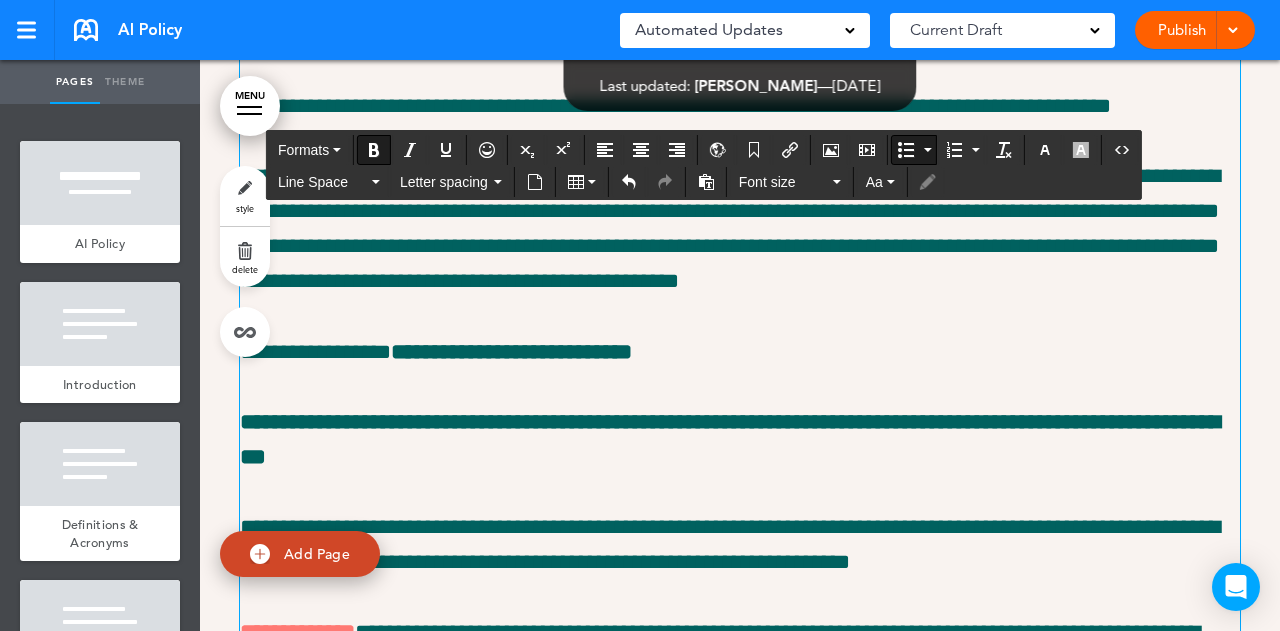 click on "**********" at bounding box center [740, 1616] 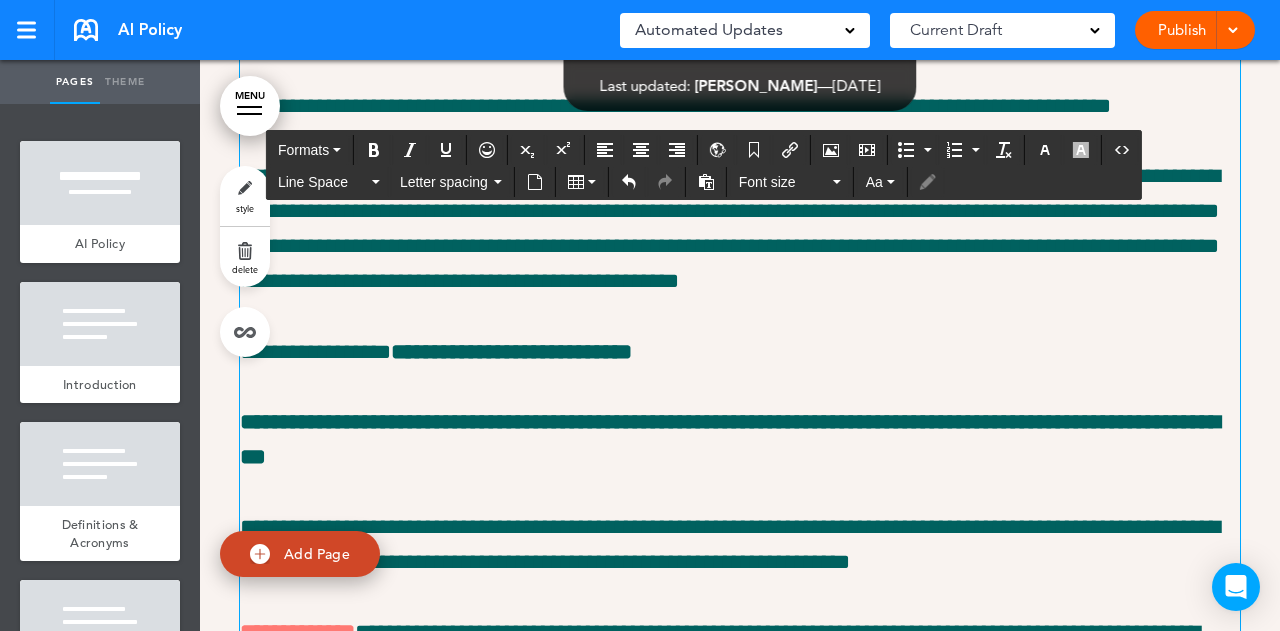 scroll, scrollTop: 17988, scrollLeft: 0, axis: vertical 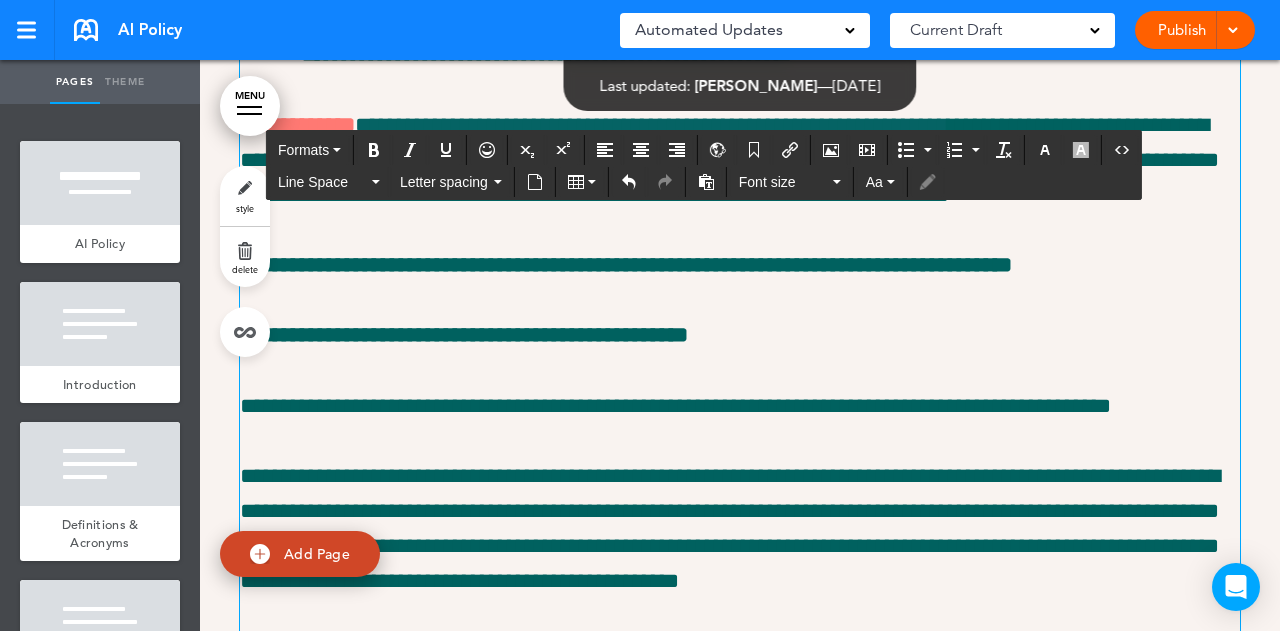 click on "**********" at bounding box center (755, -226) 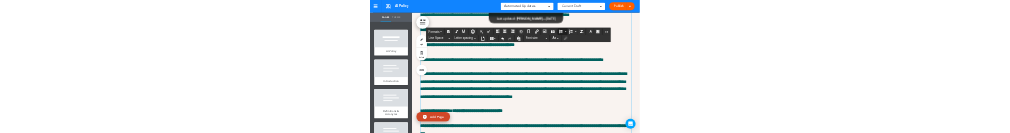 scroll, scrollTop: 18188, scrollLeft: 0, axis: vertical 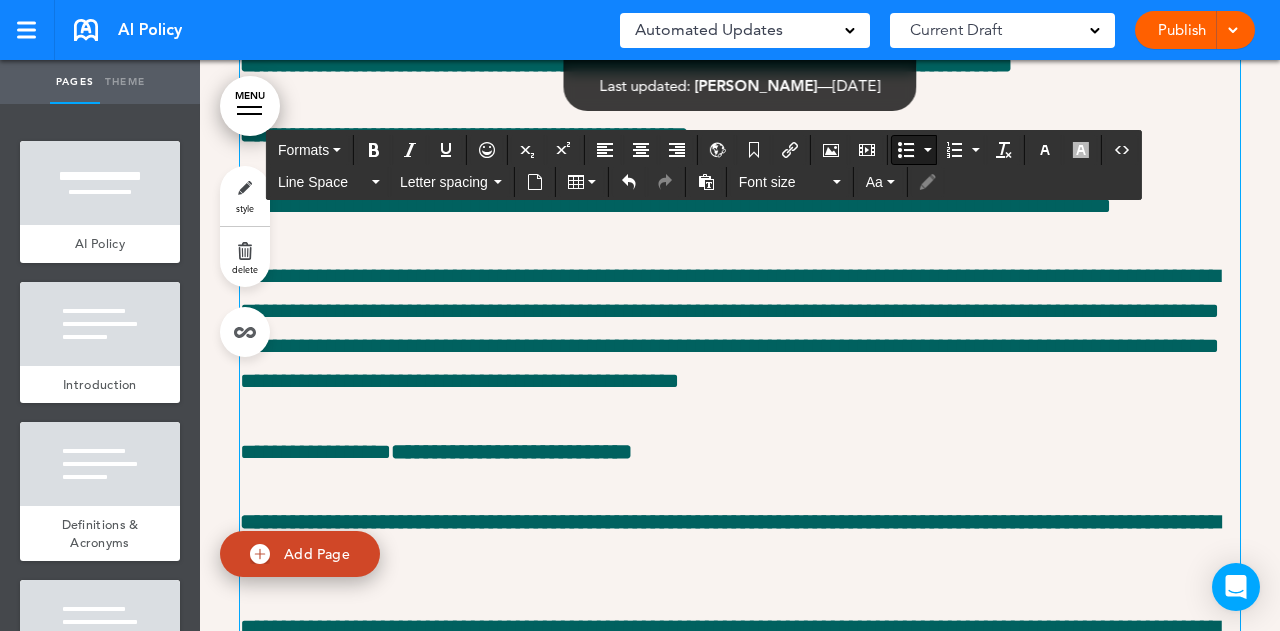 click on "**********" at bounding box center (389, -286) 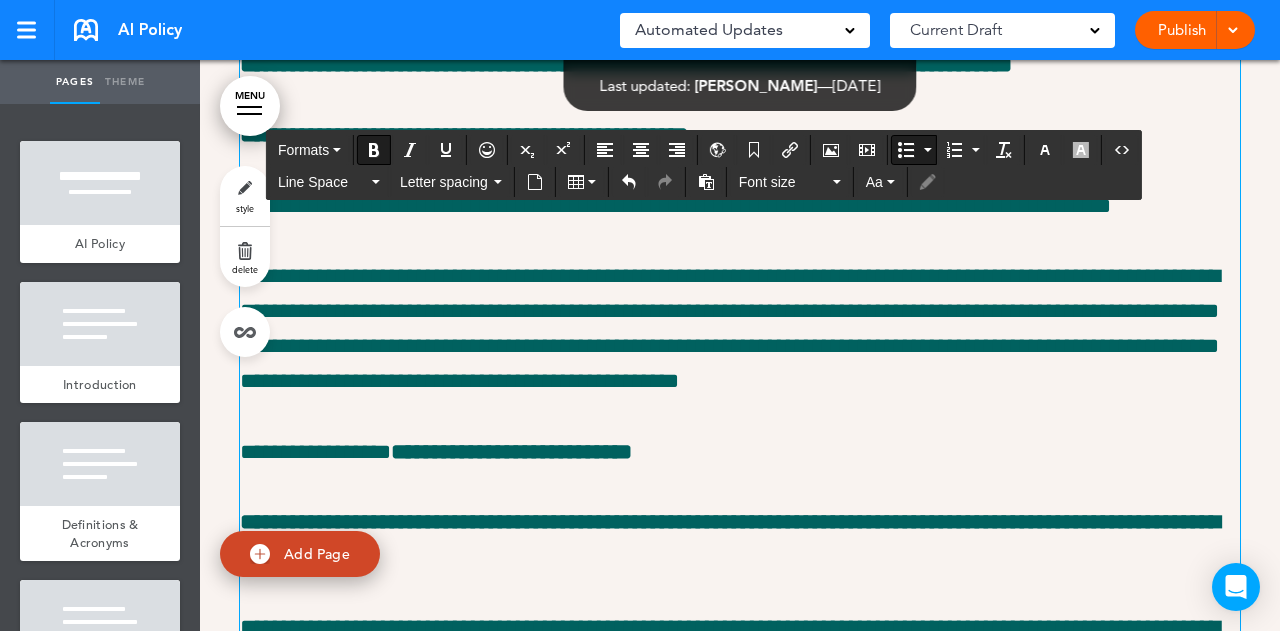 click on "**********" at bounding box center [546, -146] 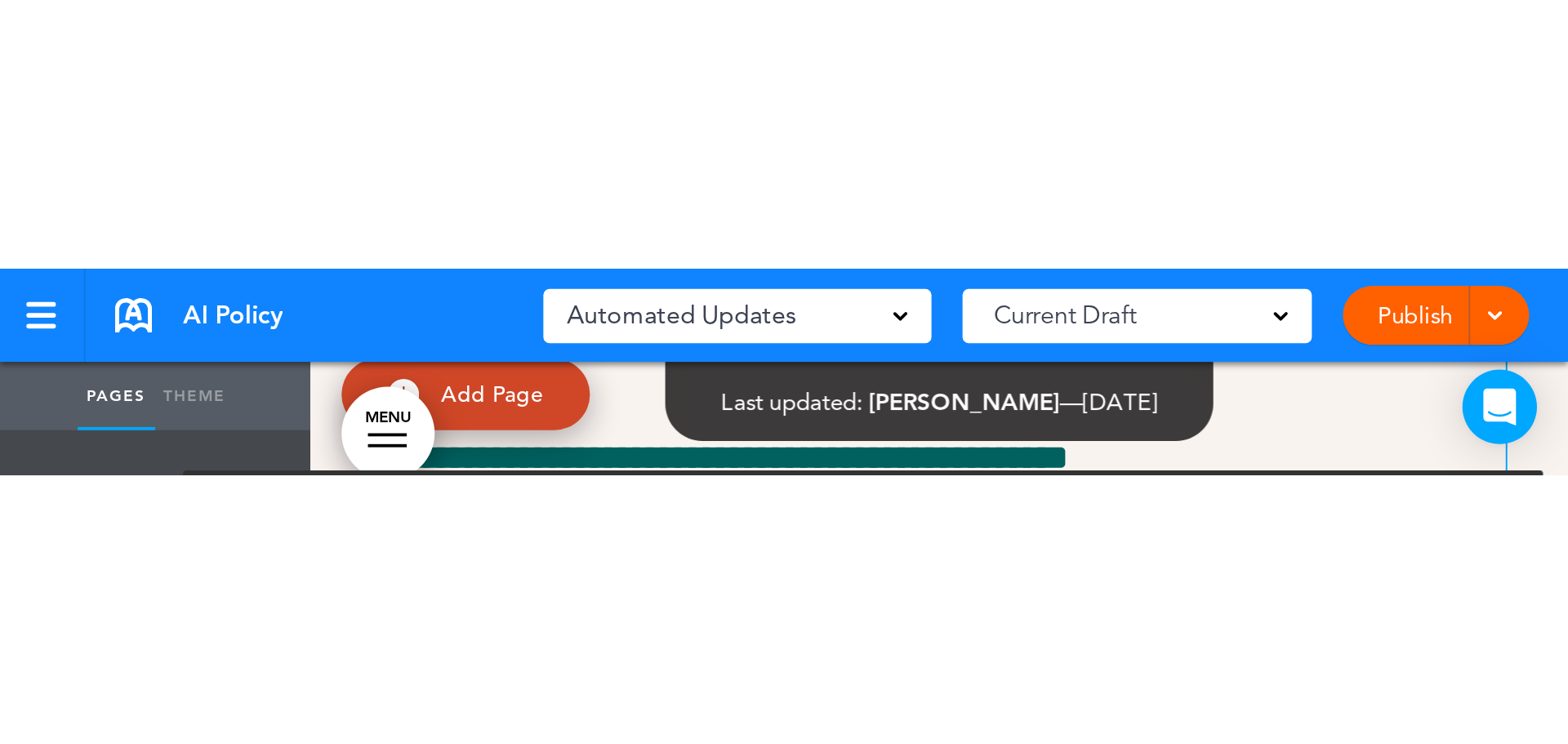 scroll, scrollTop: 14768, scrollLeft: 0, axis: vertical 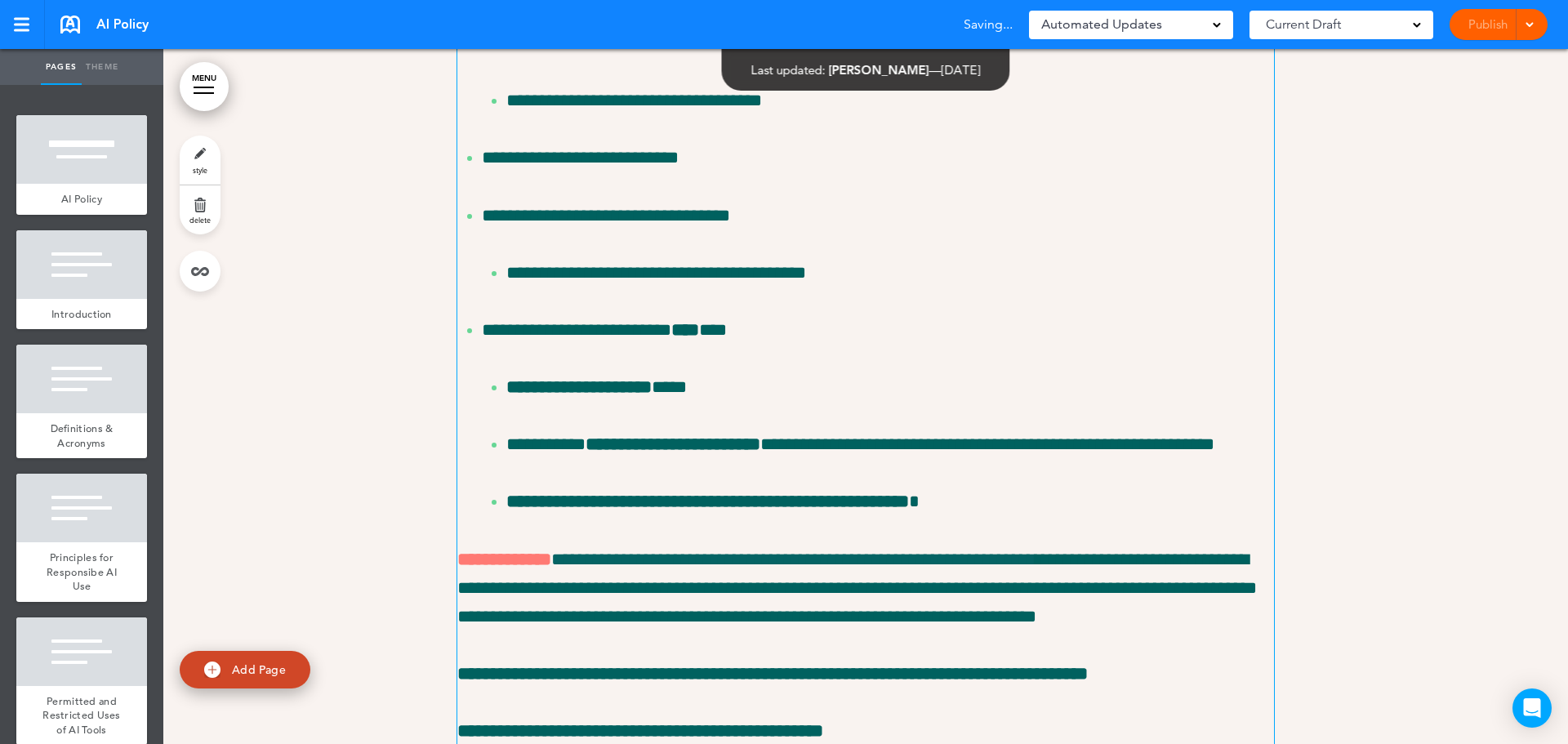 click at bounding box center (866, 2043) 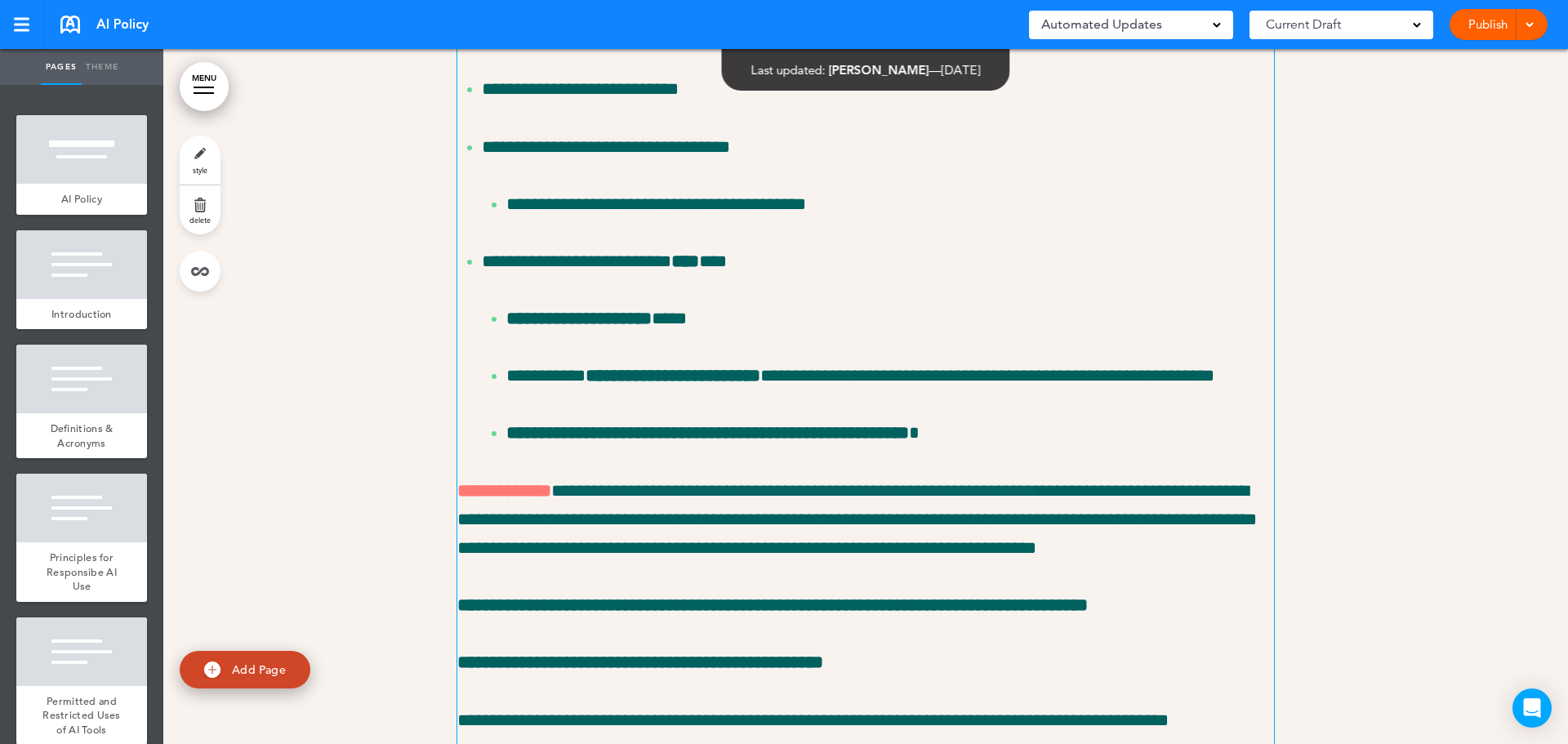 scroll, scrollTop: 14931, scrollLeft: 0, axis: vertical 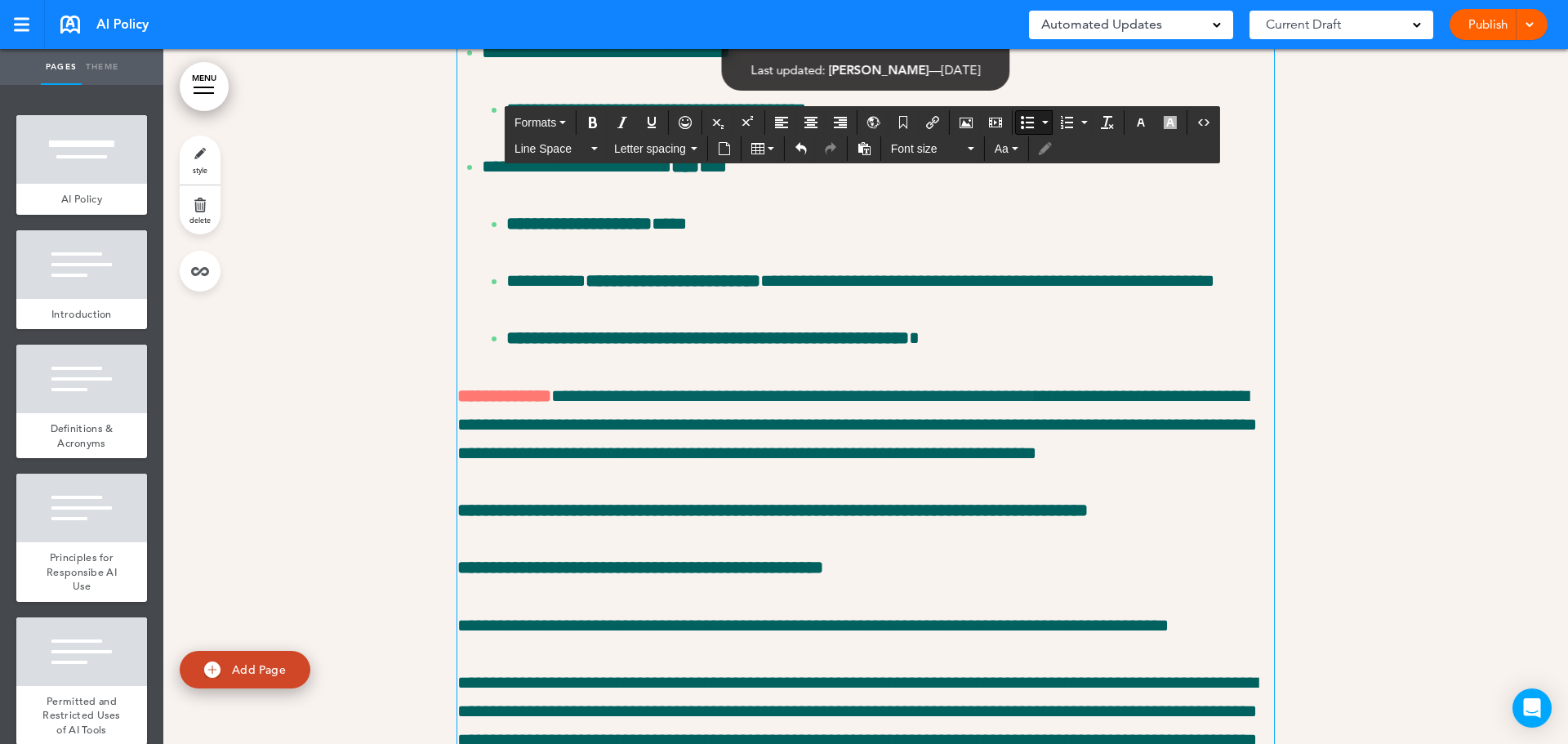 drag, startPoint x: 474, startPoint y: 355, endPoint x: 596, endPoint y: 352, distance: 122.03688 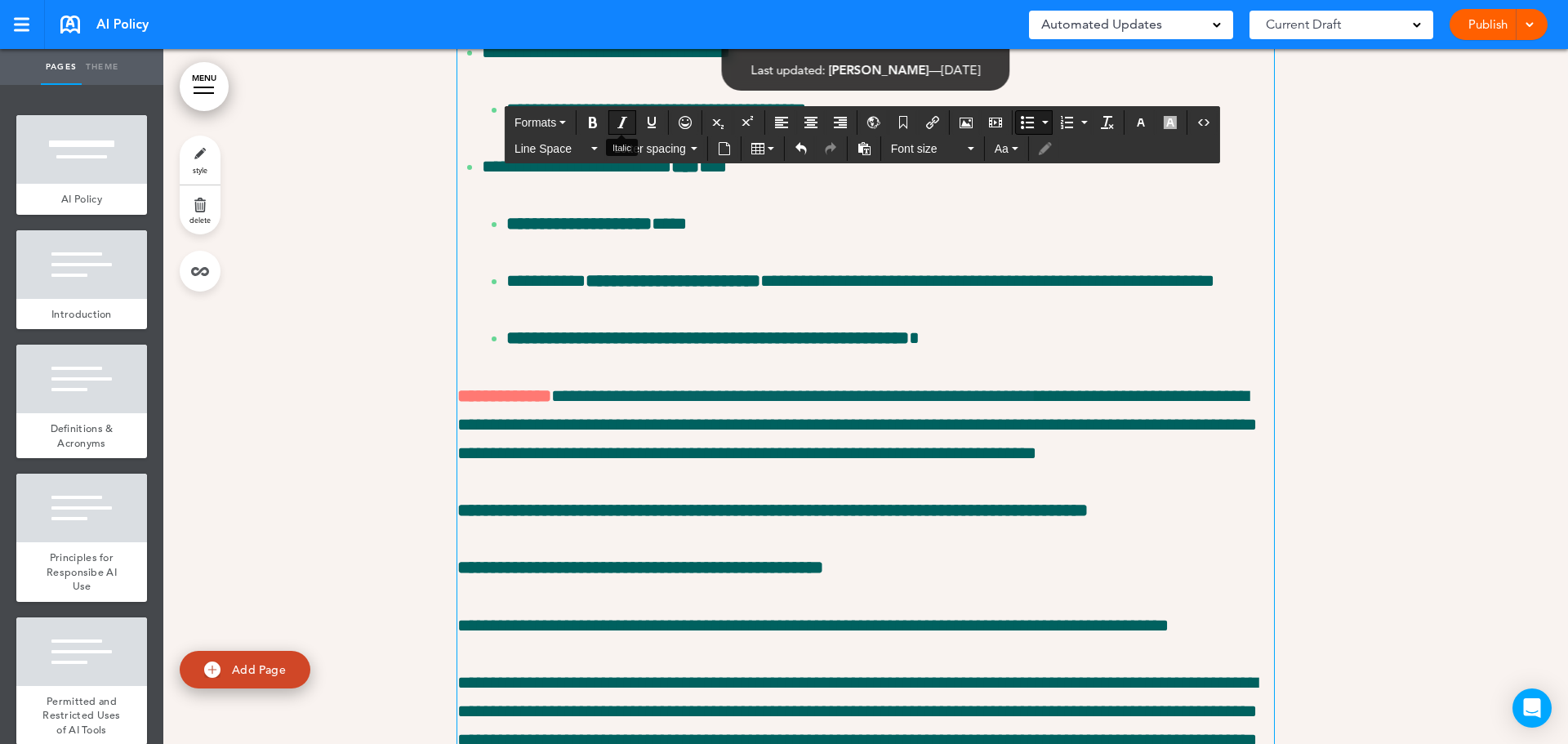 click at bounding box center [622, 123] 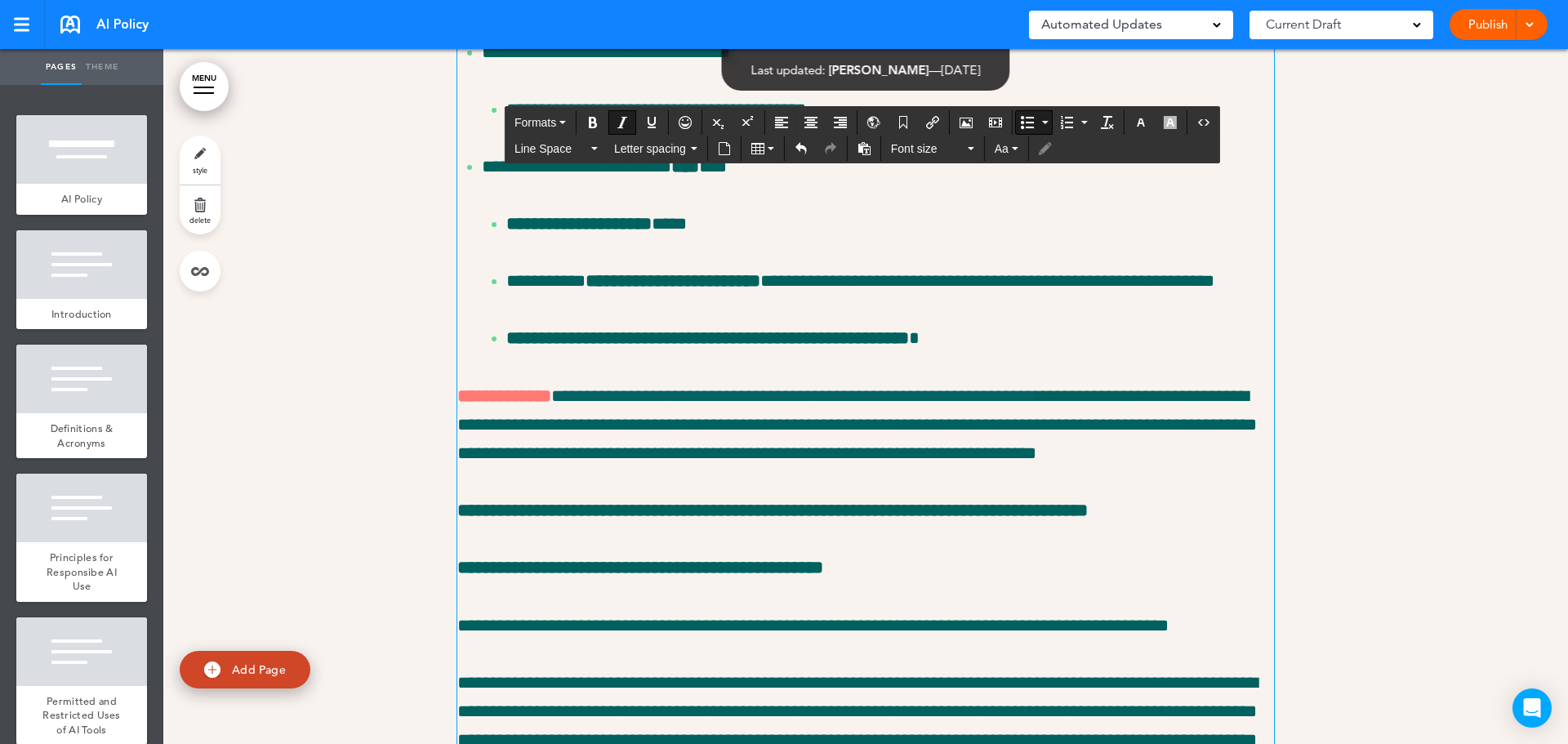 click on "Formats" at bounding box center [862, 122] 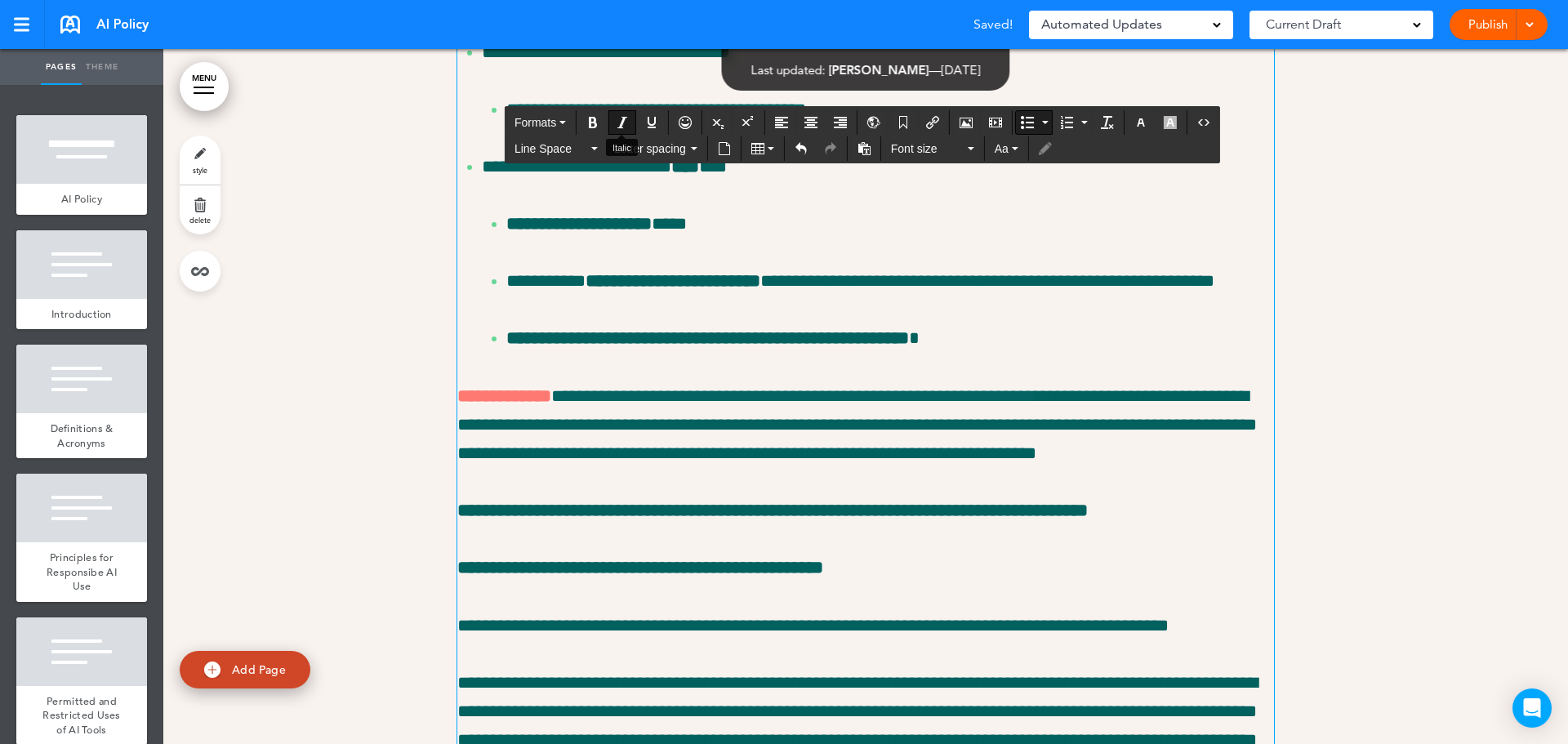 click at bounding box center [622, 123] 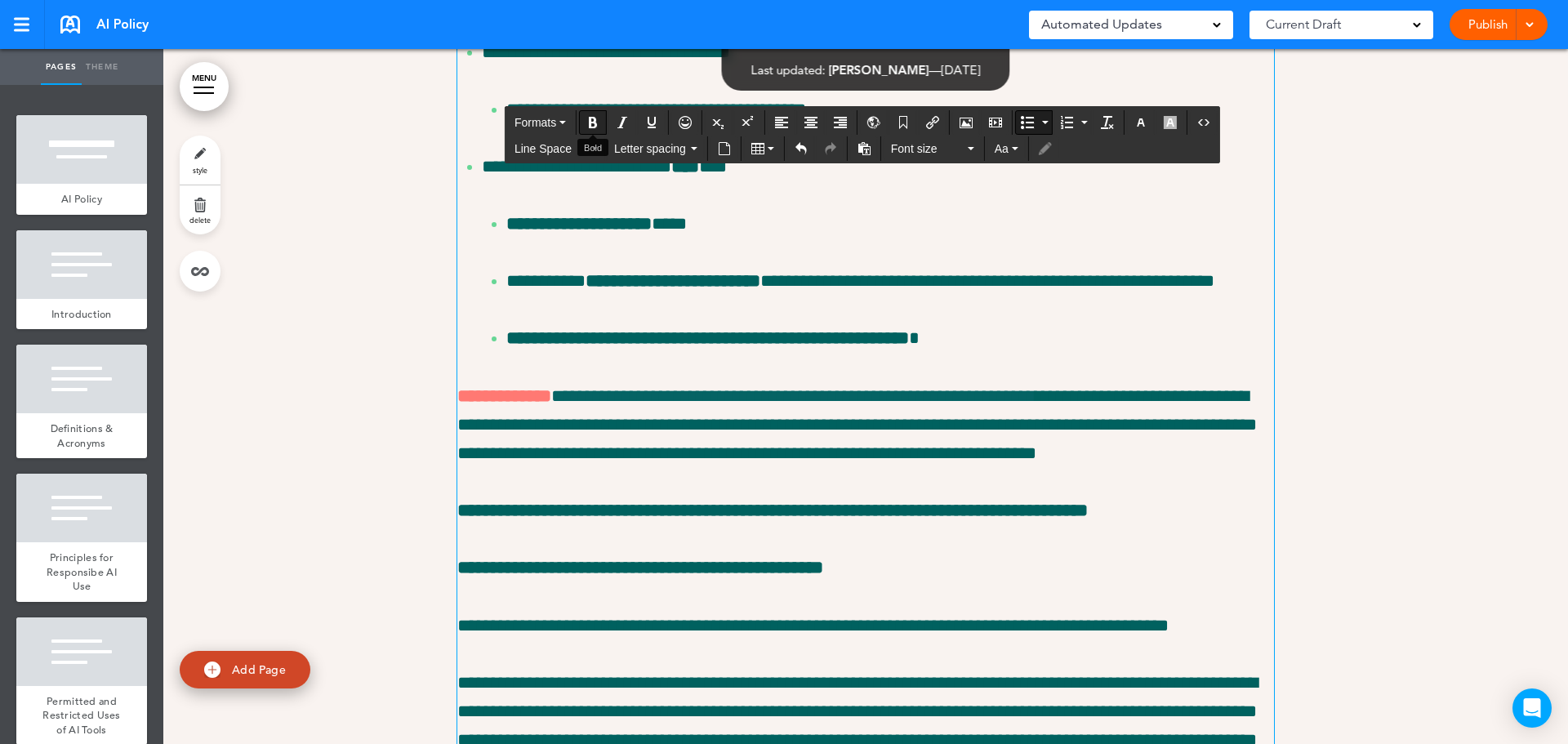 click at bounding box center (593, 123) 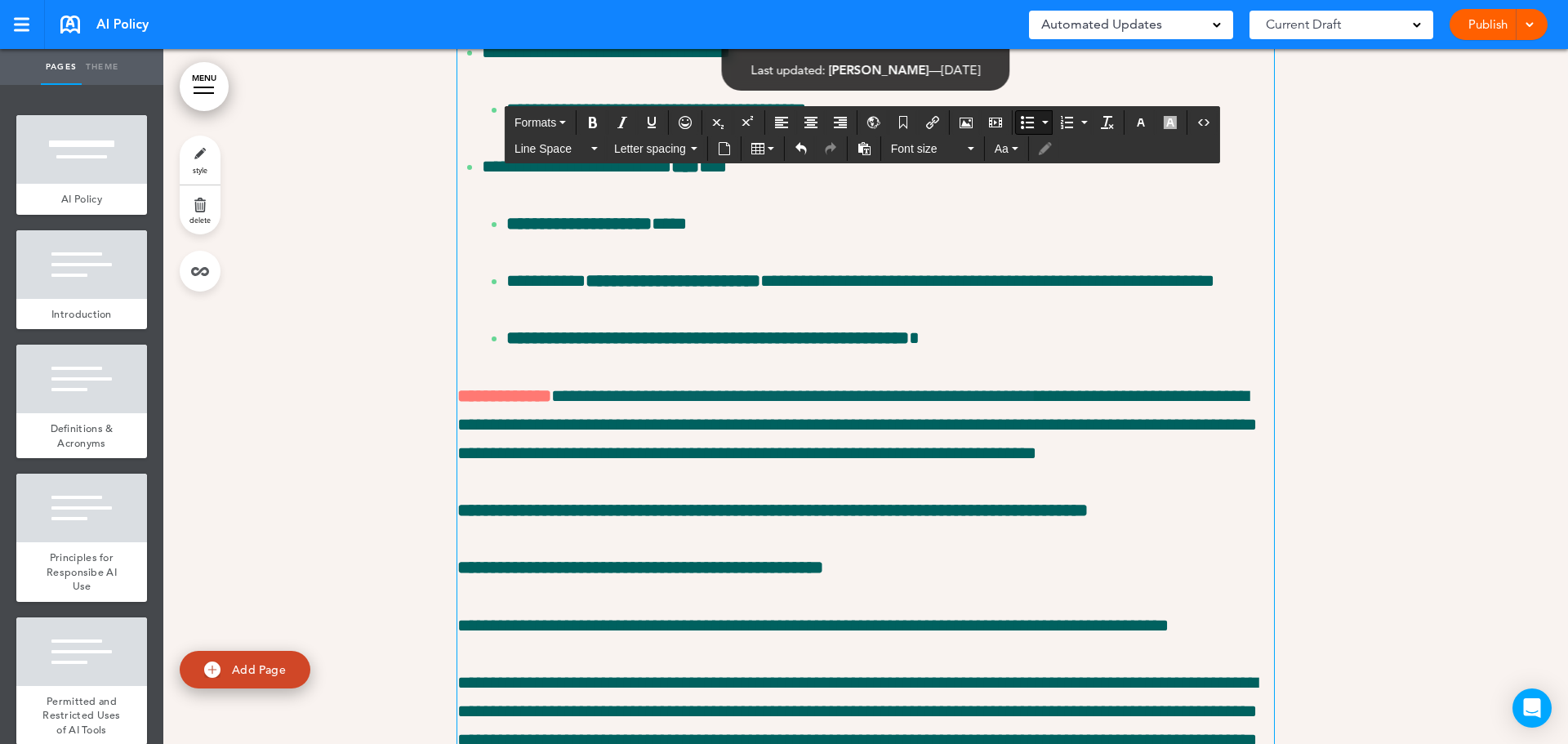 drag, startPoint x: 479, startPoint y: 463, endPoint x: 703, endPoint y: 461, distance: 224.0089 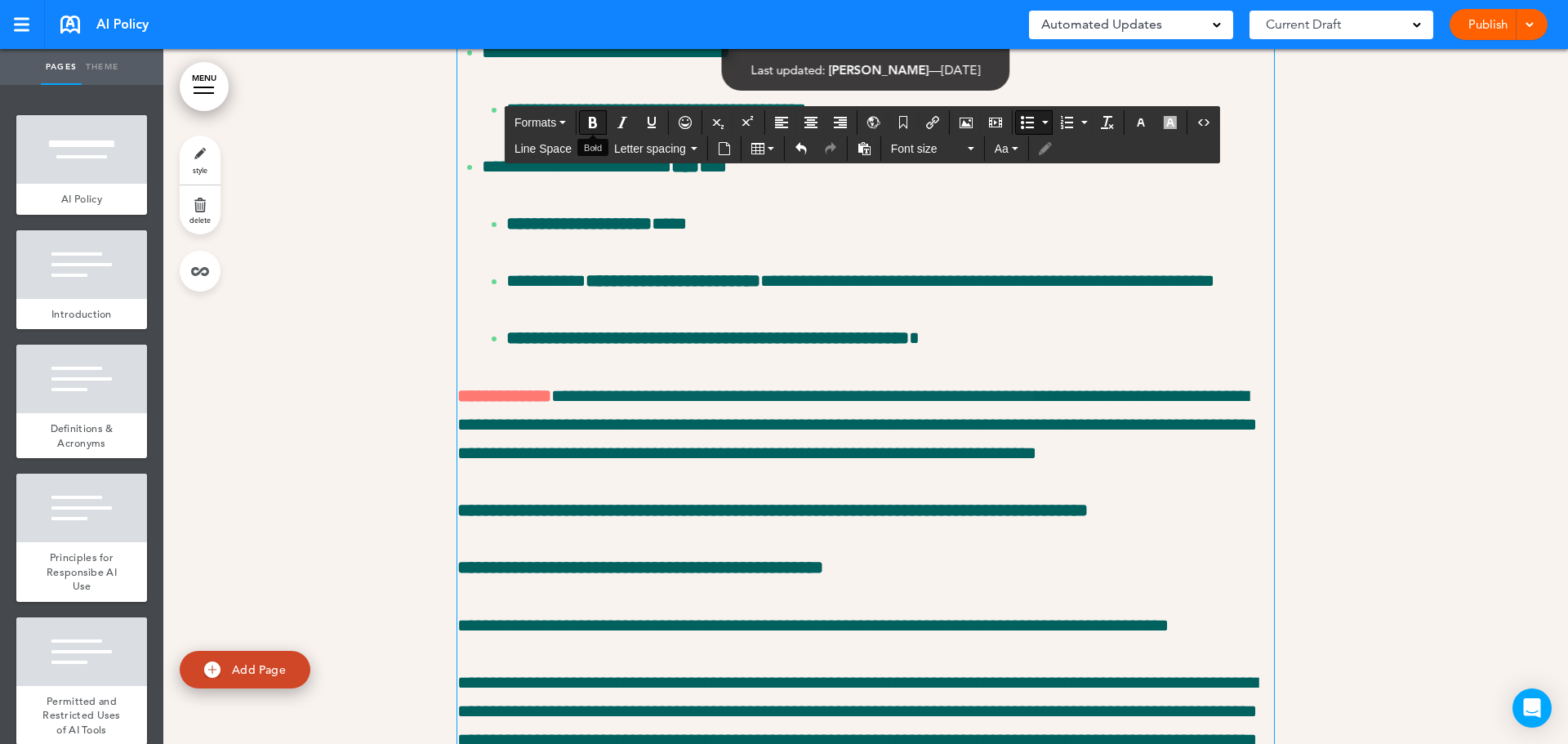 click at bounding box center [593, 123] 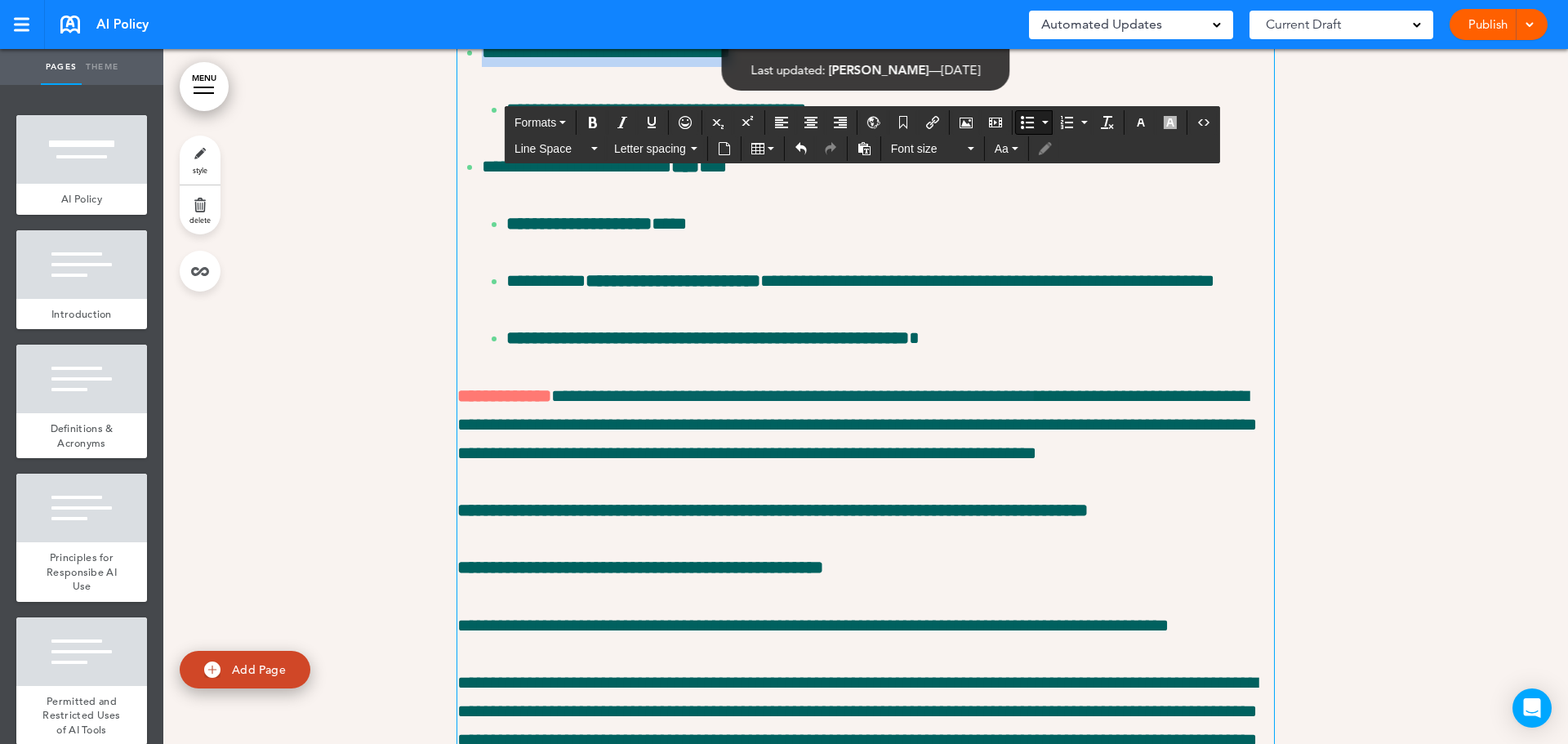 drag, startPoint x: 483, startPoint y: 523, endPoint x: 785, endPoint y: 517, distance: 302.0596 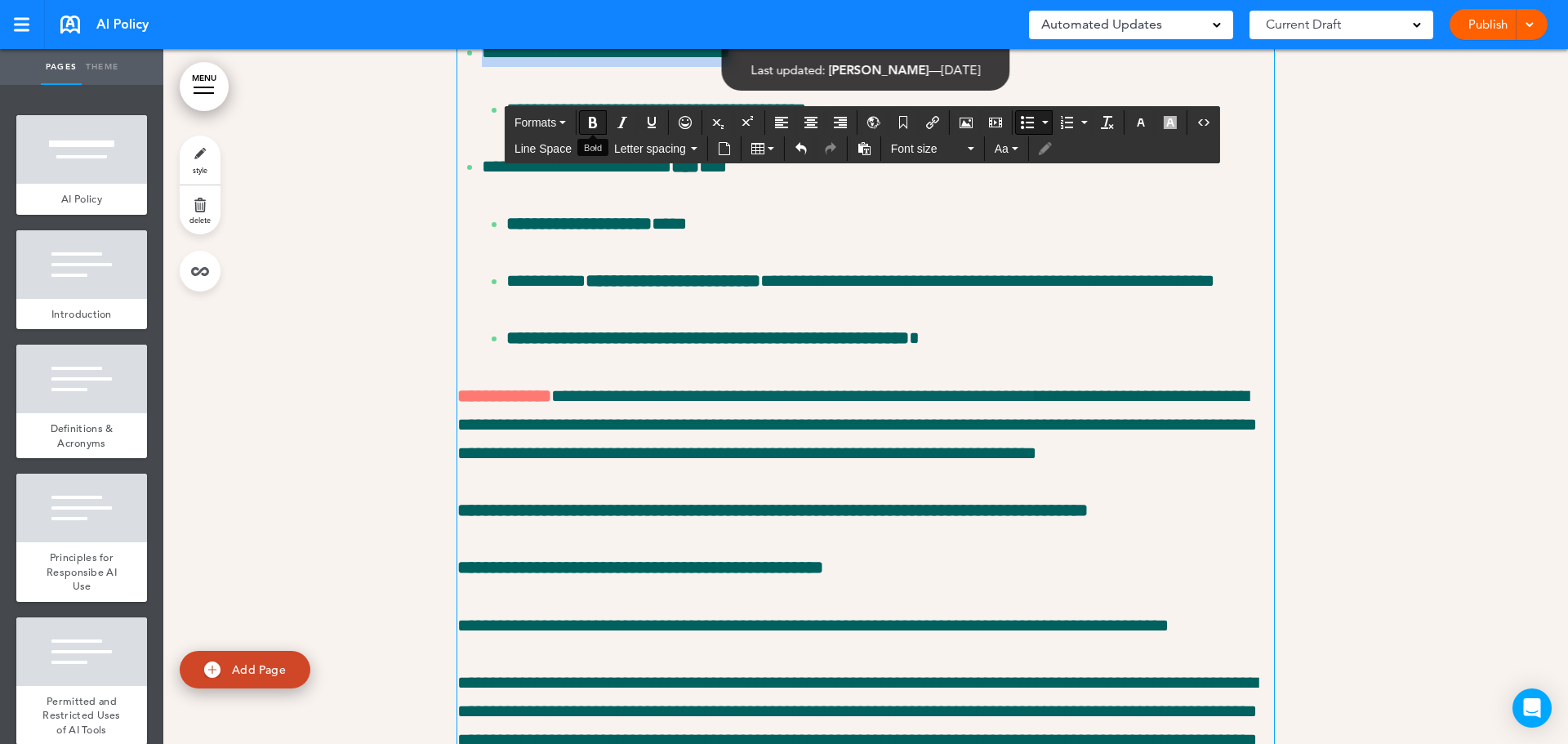 click at bounding box center [593, 123] 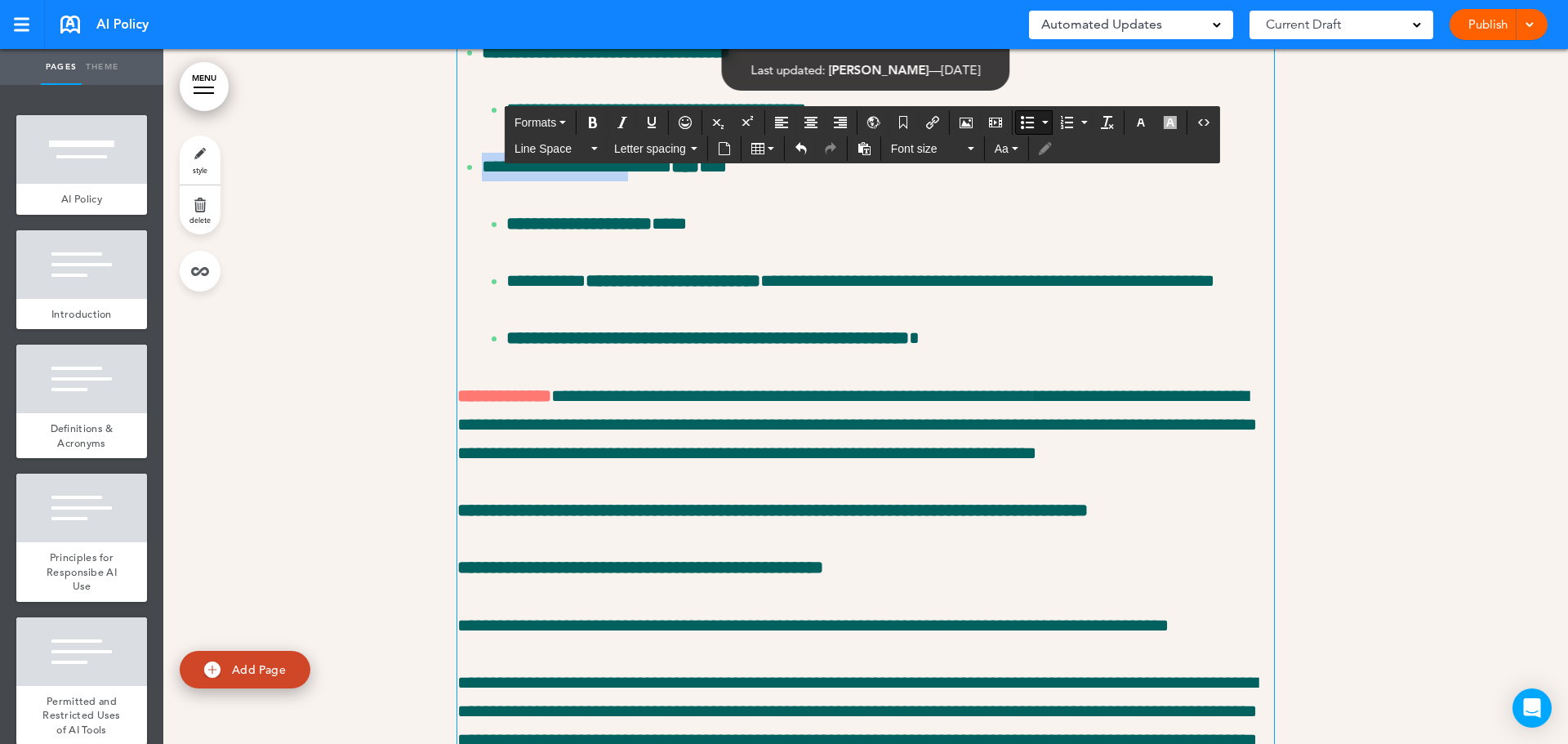 drag, startPoint x: 475, startPoint y: 637, endPoint x: 650, endPoint y: 636, distance: 175.00286 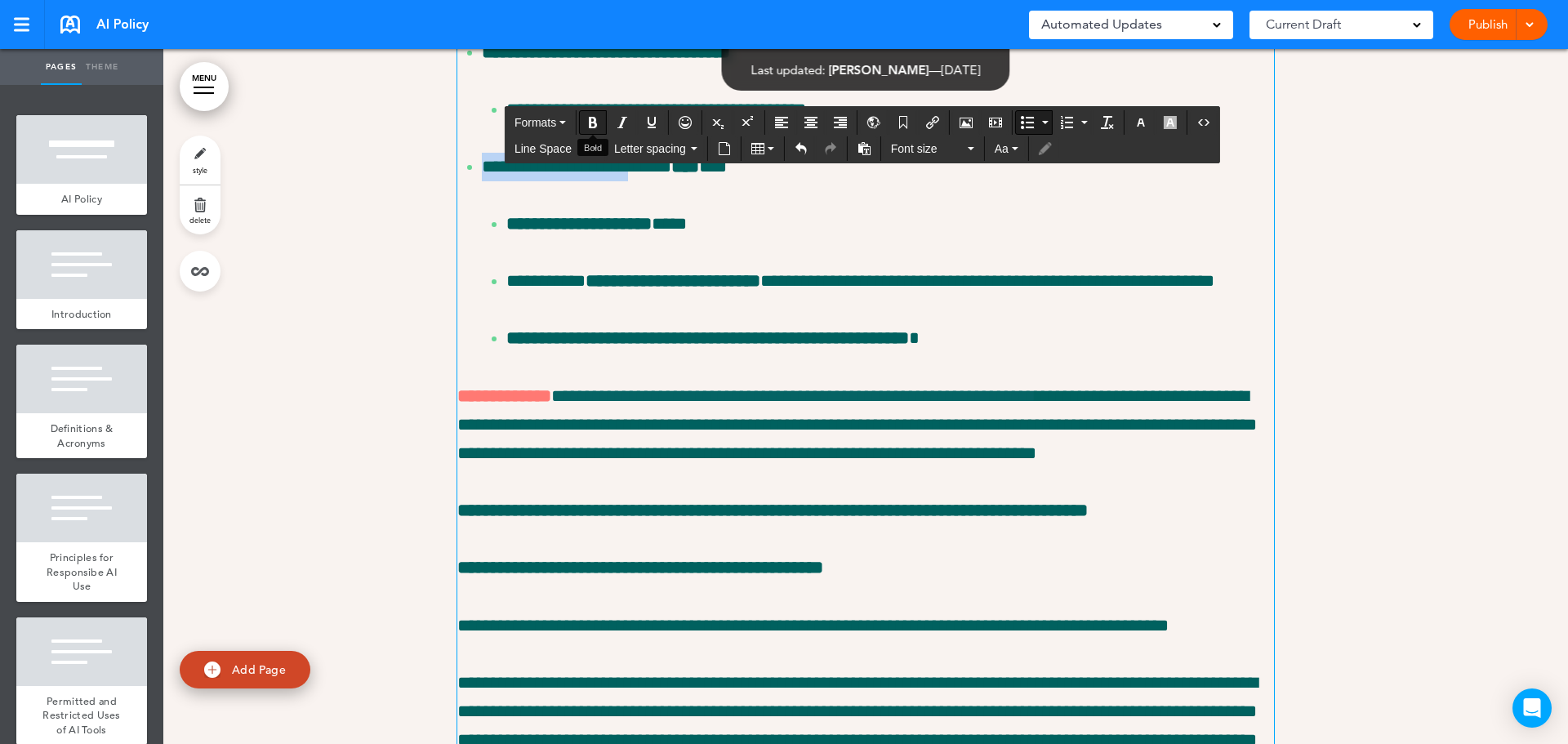 click at bounding box center (593, 123) 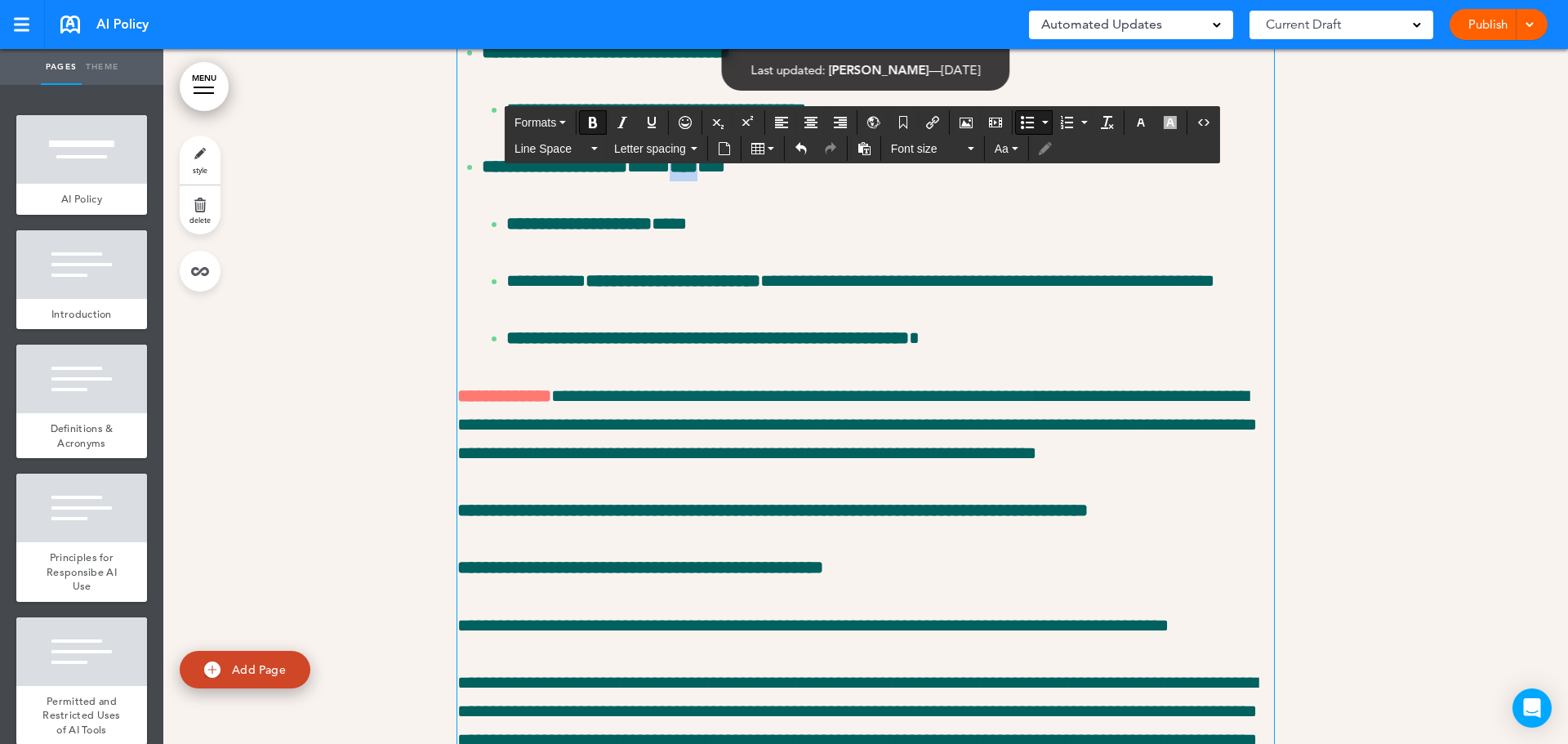 drag, startPoint x: 696, startPoint y: 636, endPoint x: 728, endPoint y: 633, distance: 32.14032 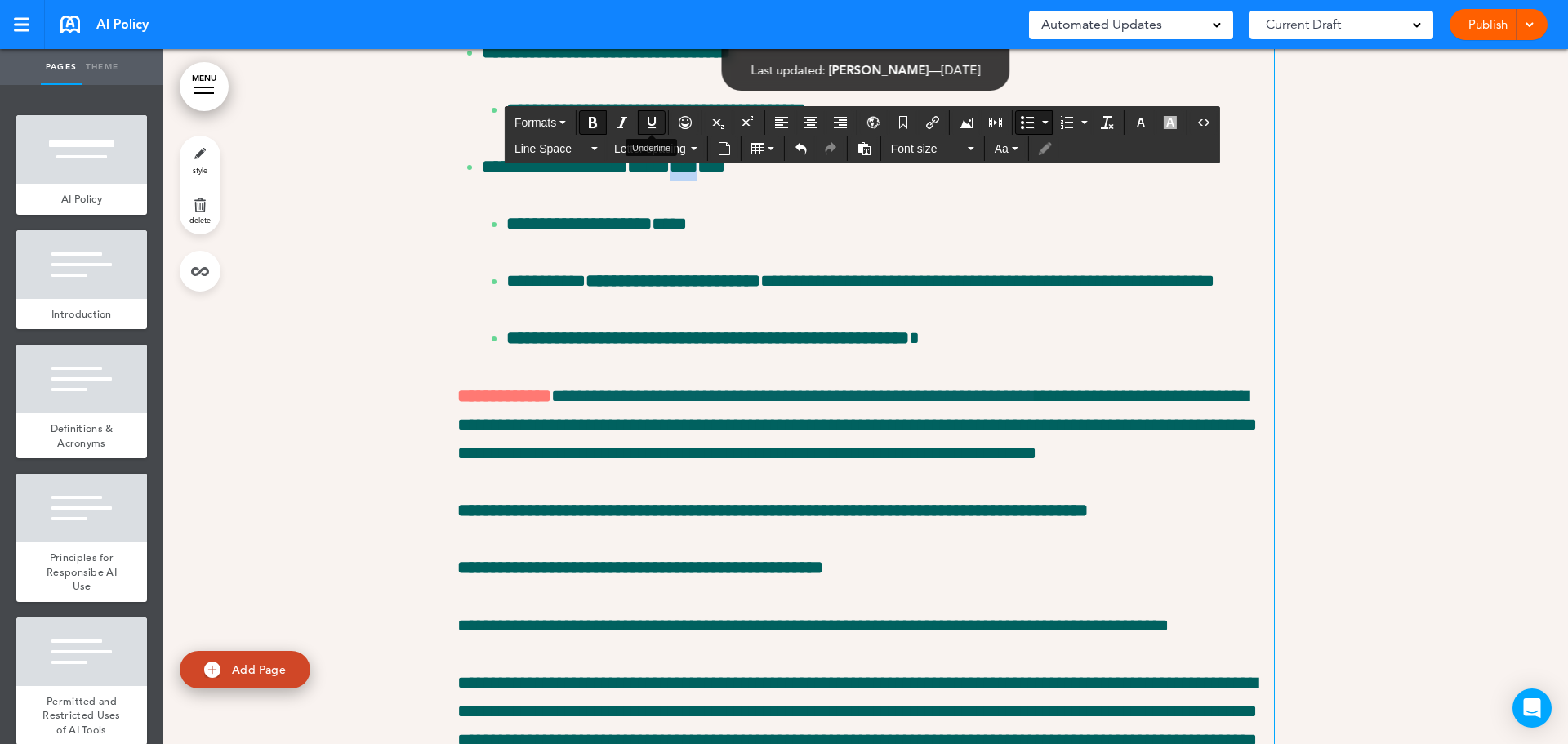 click at bounding box center (652, 123) 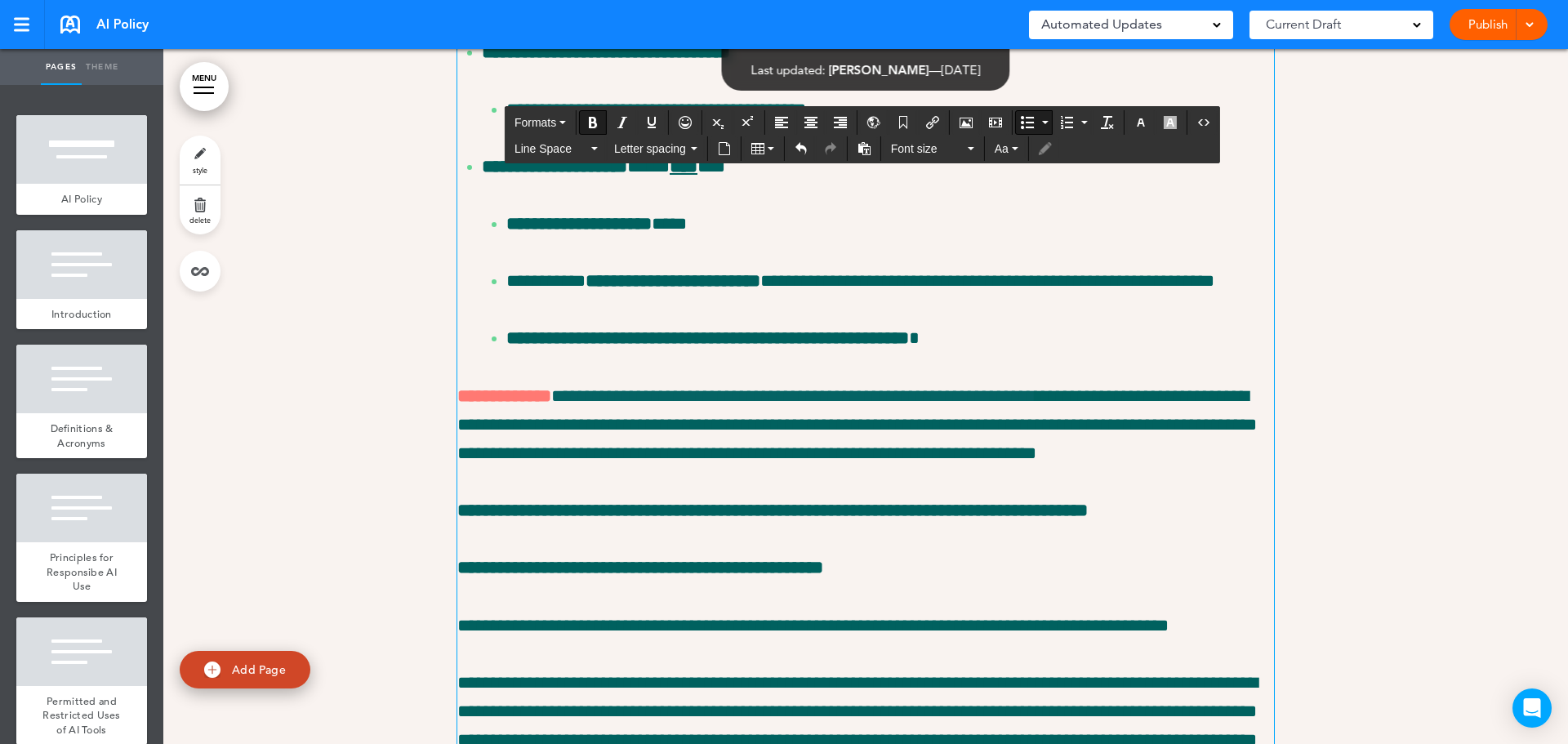 click on "**********" at bounding box center [866, 109] 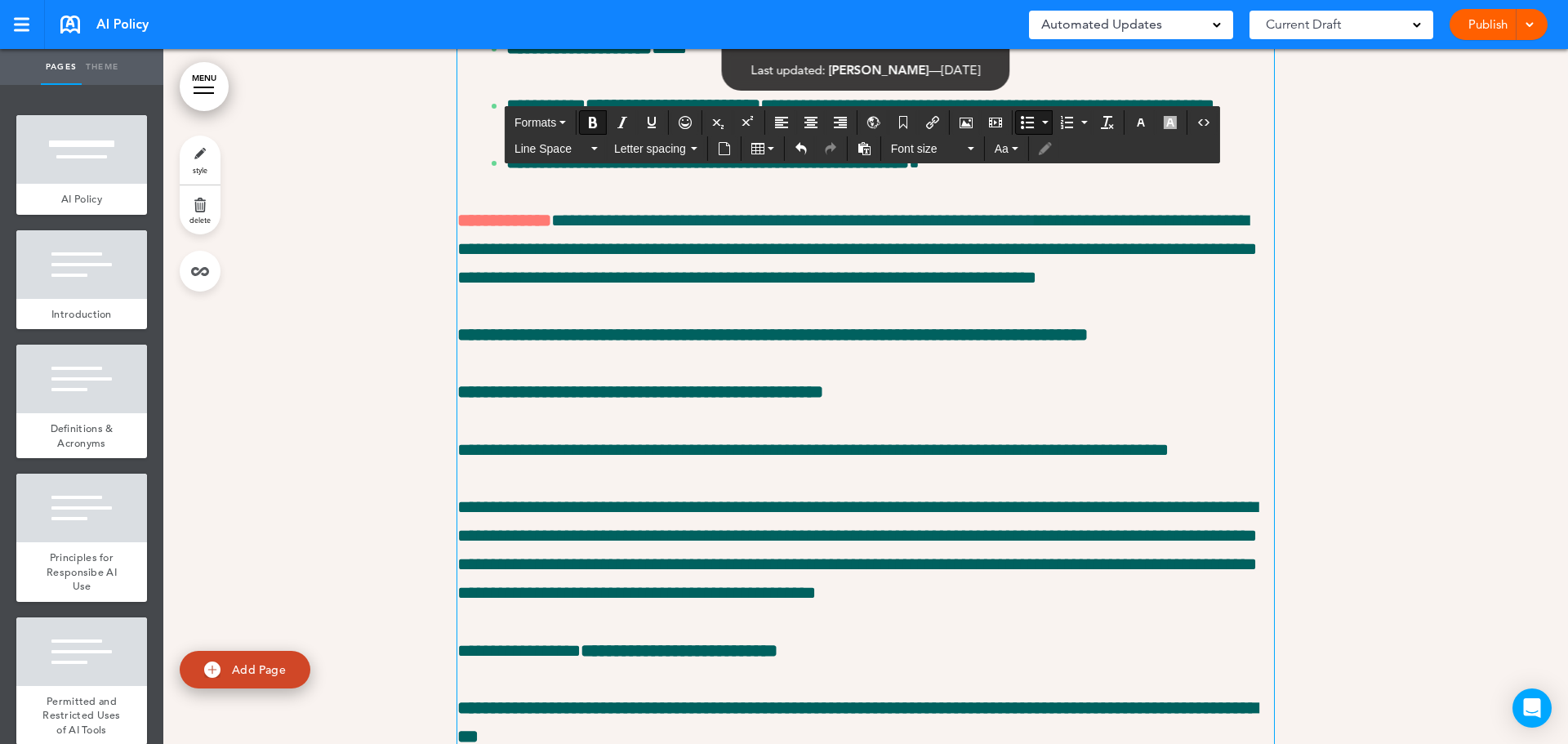 scroll, scrollTop: 15258, scrollLeft: 0, axis: vertical 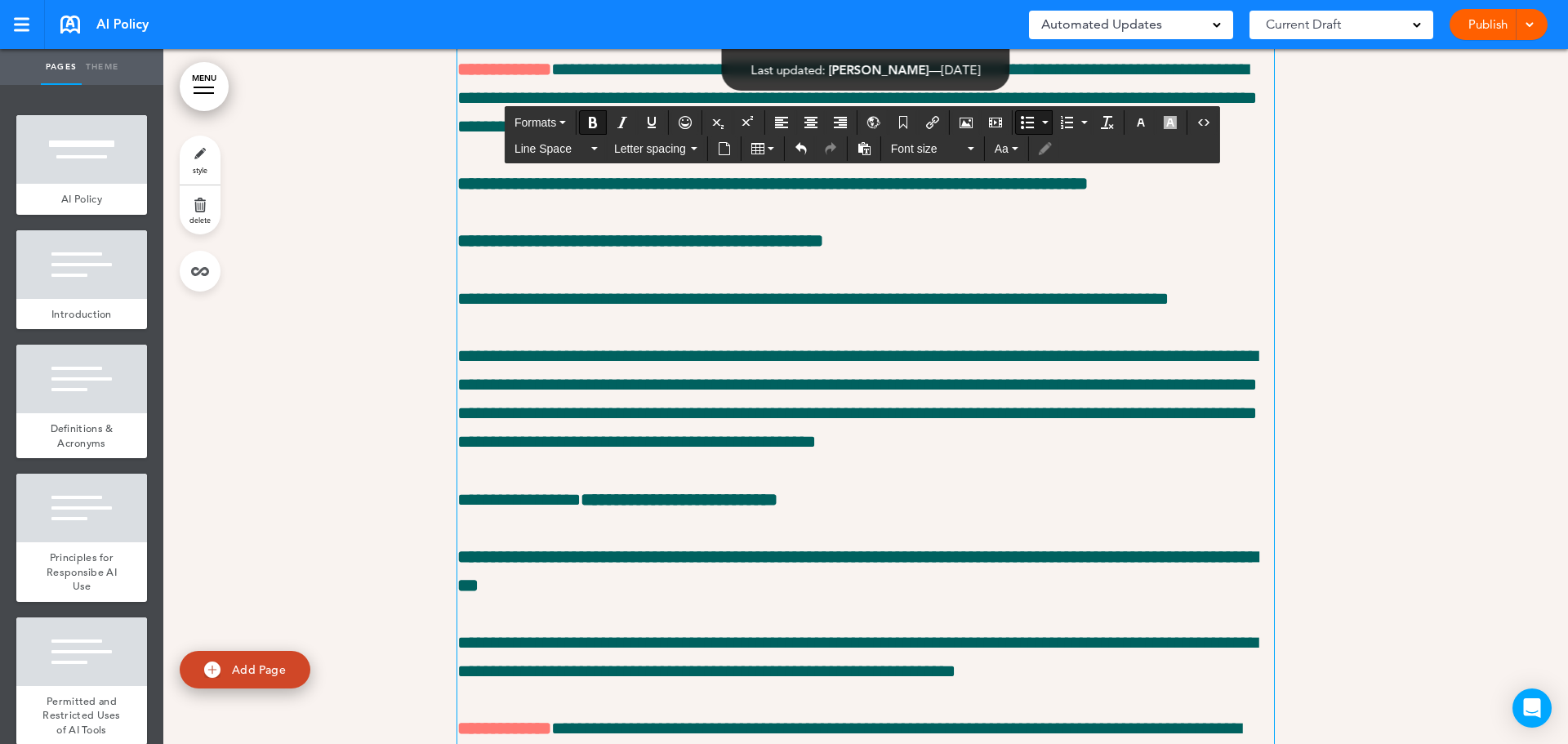 click on "Publish
Publish
Preview Draft" at bounding box center [1499, 25] 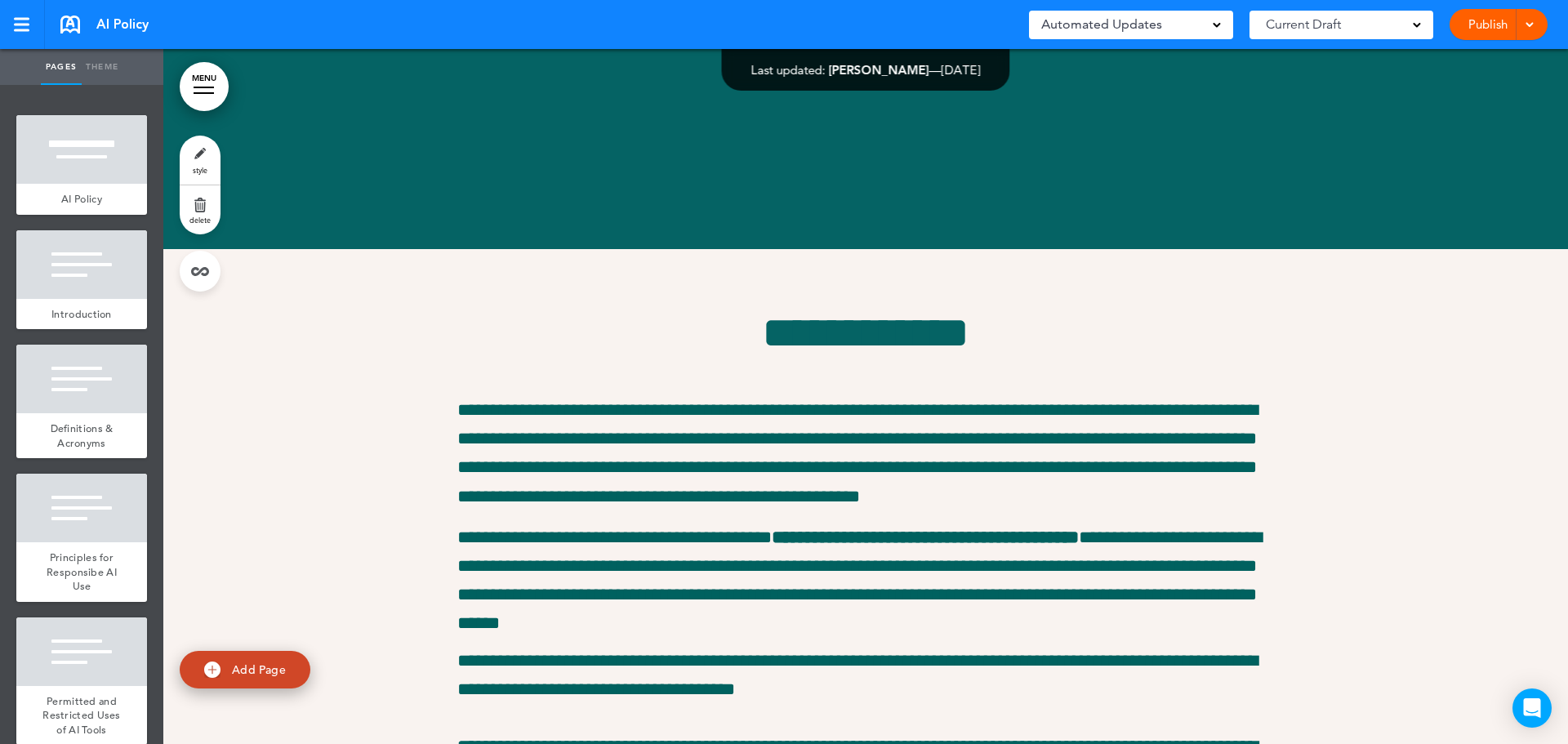 scroll, scrollTop: 0, scrollLeft: 0, axis: both 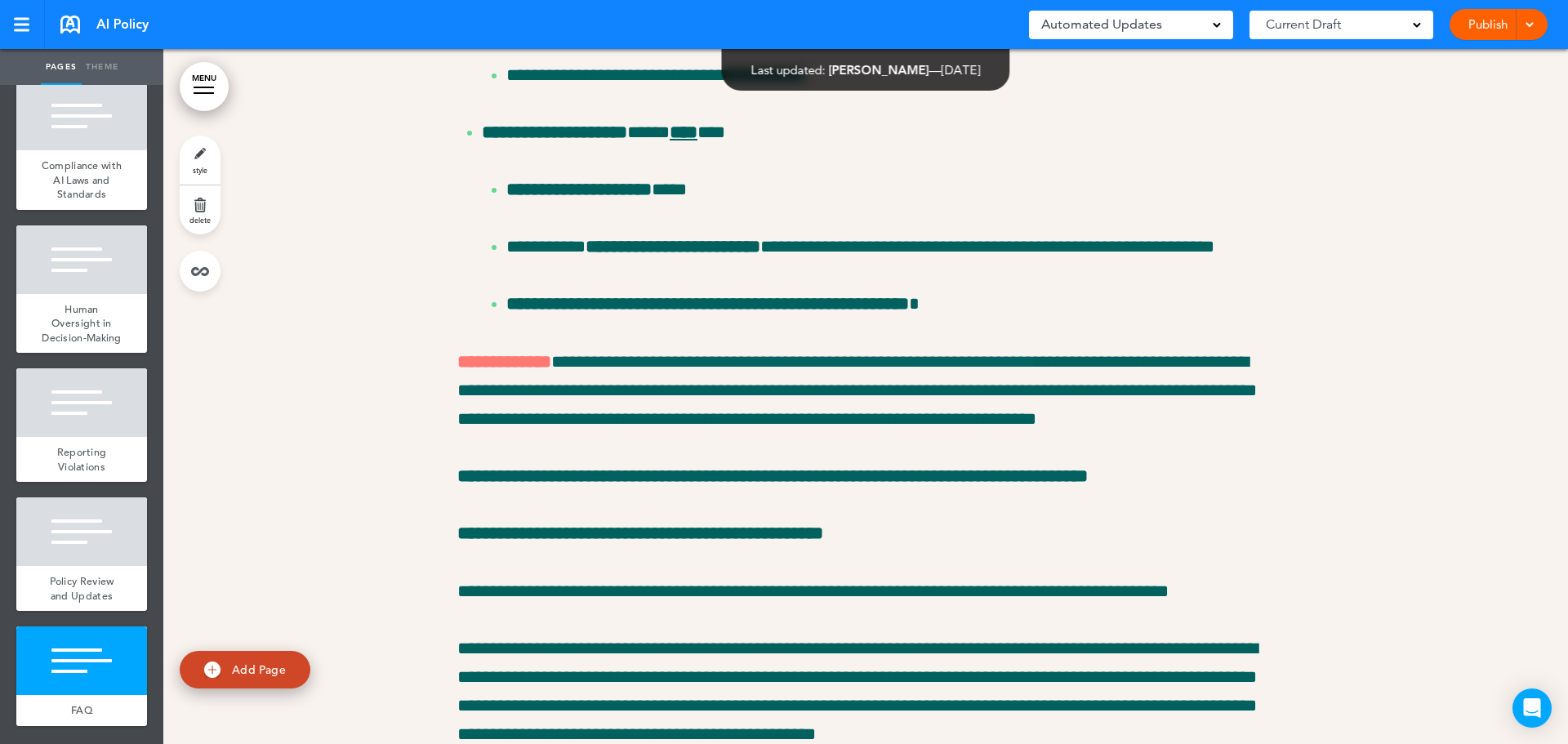 click on "Publish" at bounding box center [1487, 25] 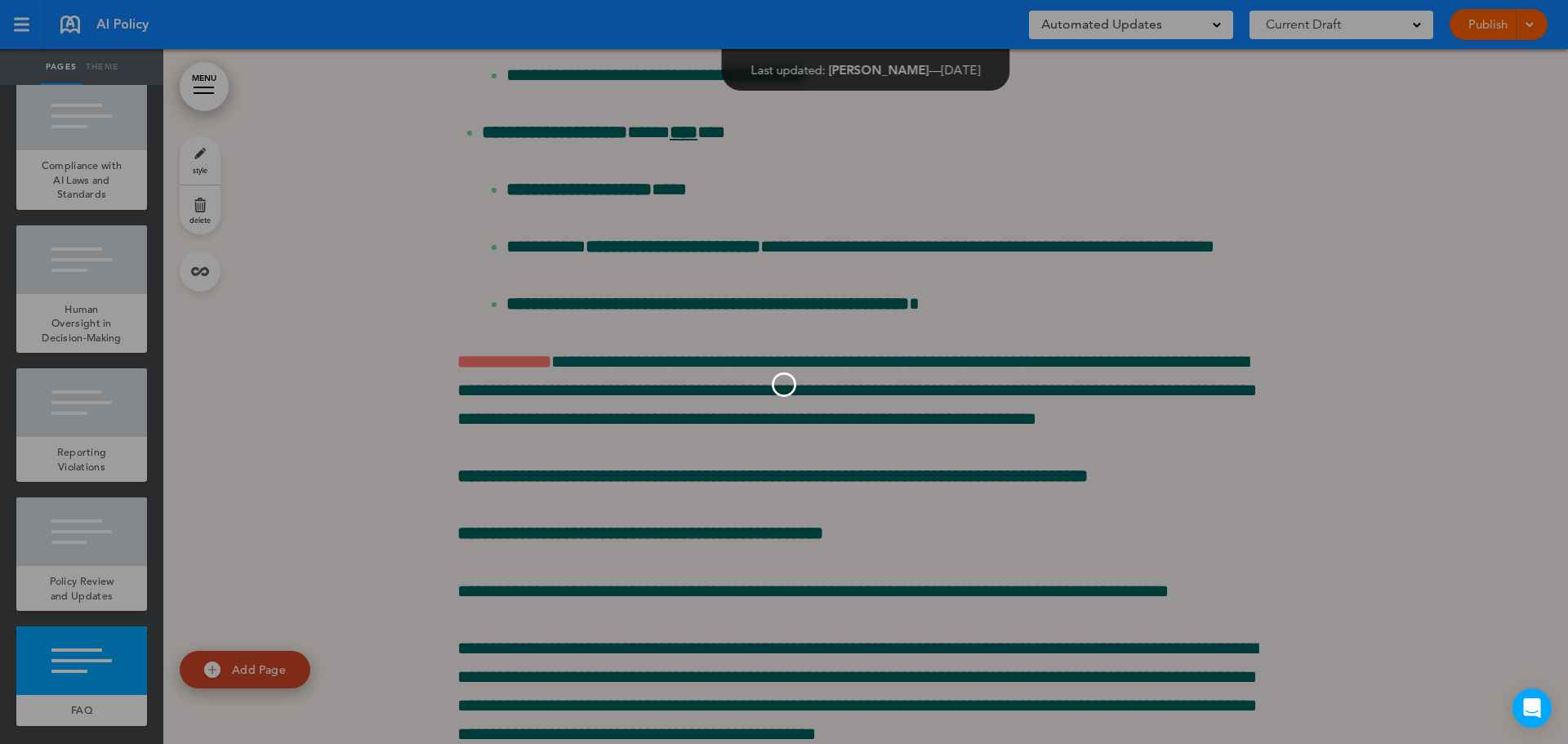 scroll, scrollTop: 0, scrollLeft: 0, axis: both 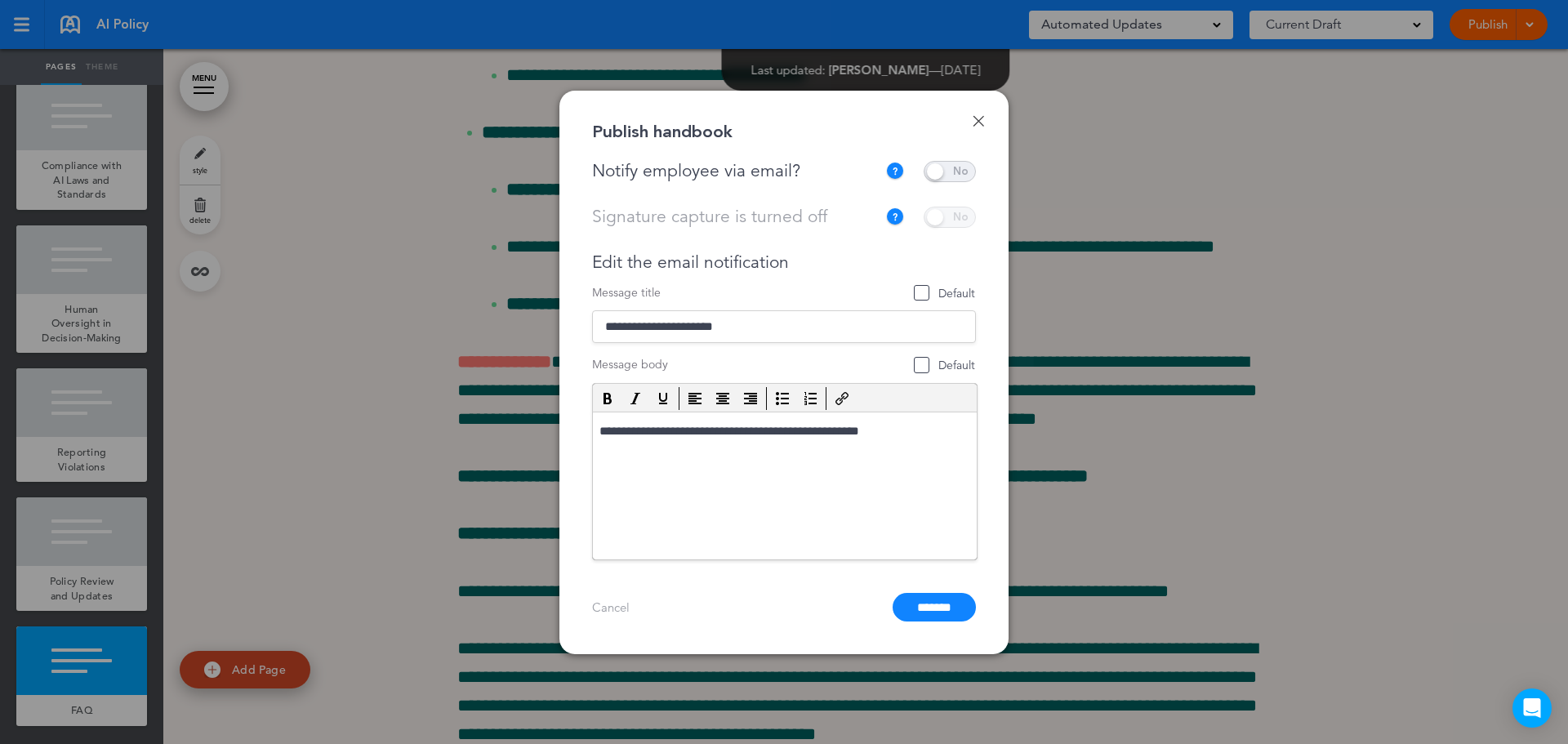 click at bounding box center [950, 172] 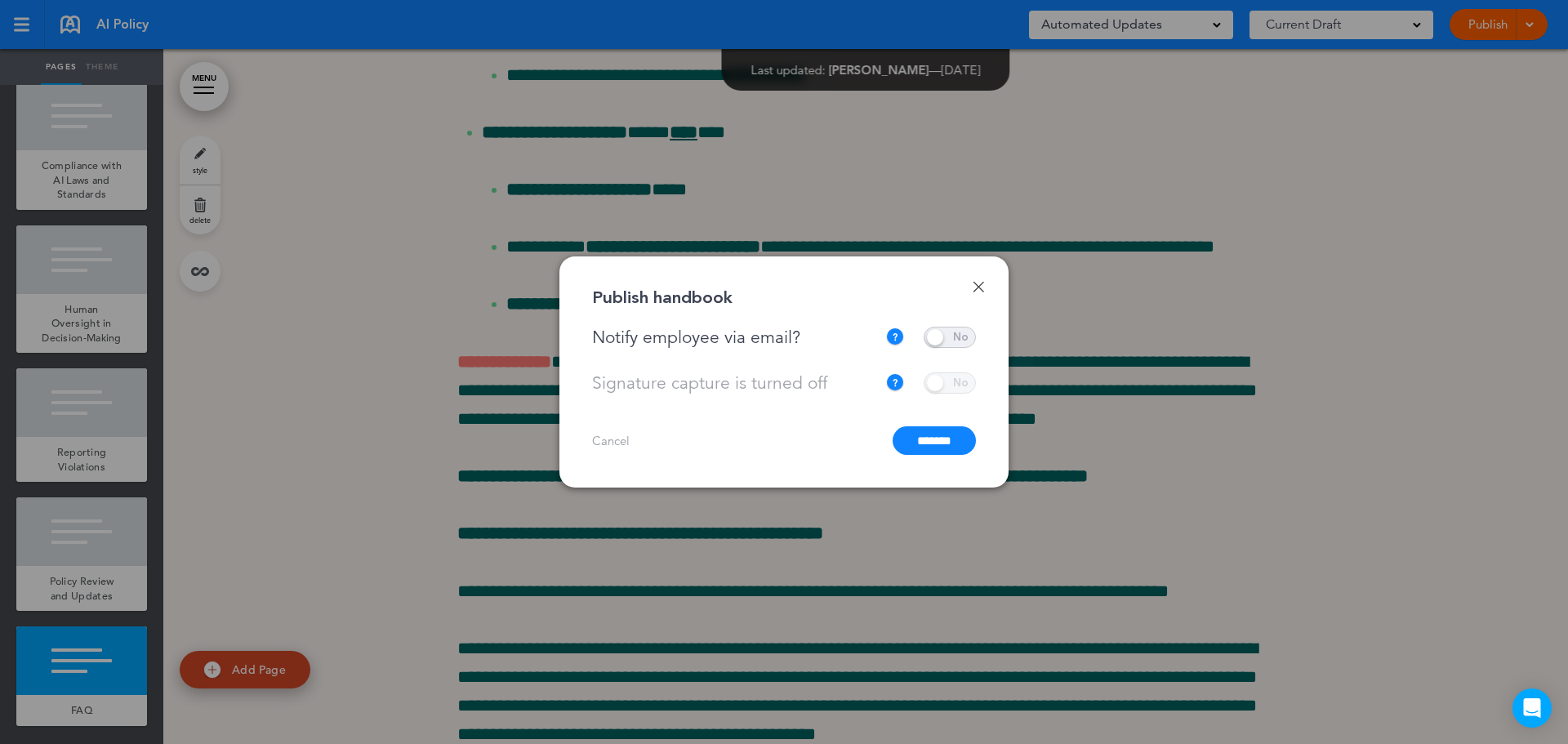 click on "*******" at bounding box center (934, 440) 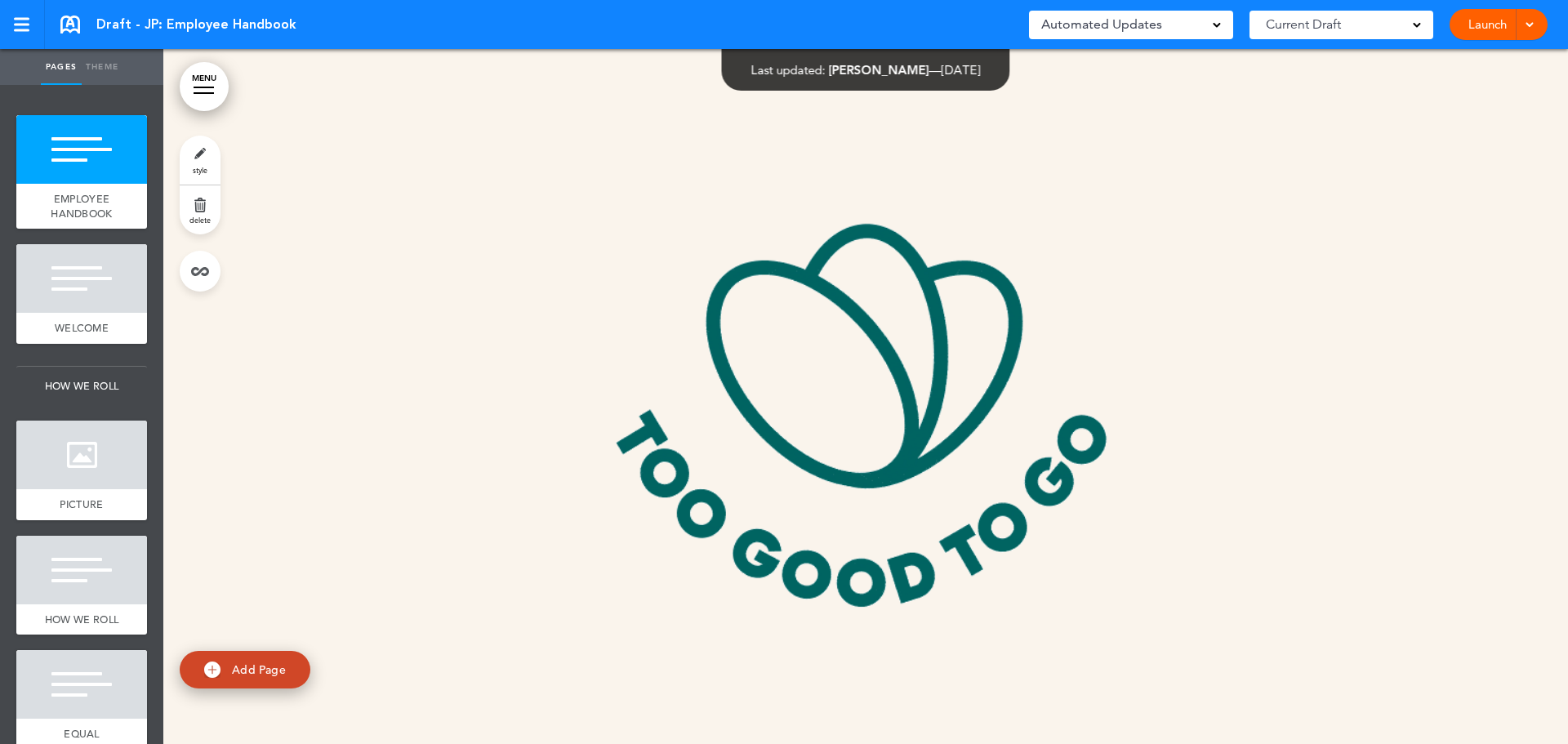 scroll, scrollTop: 0, scrollLeft: 0, axis: both 